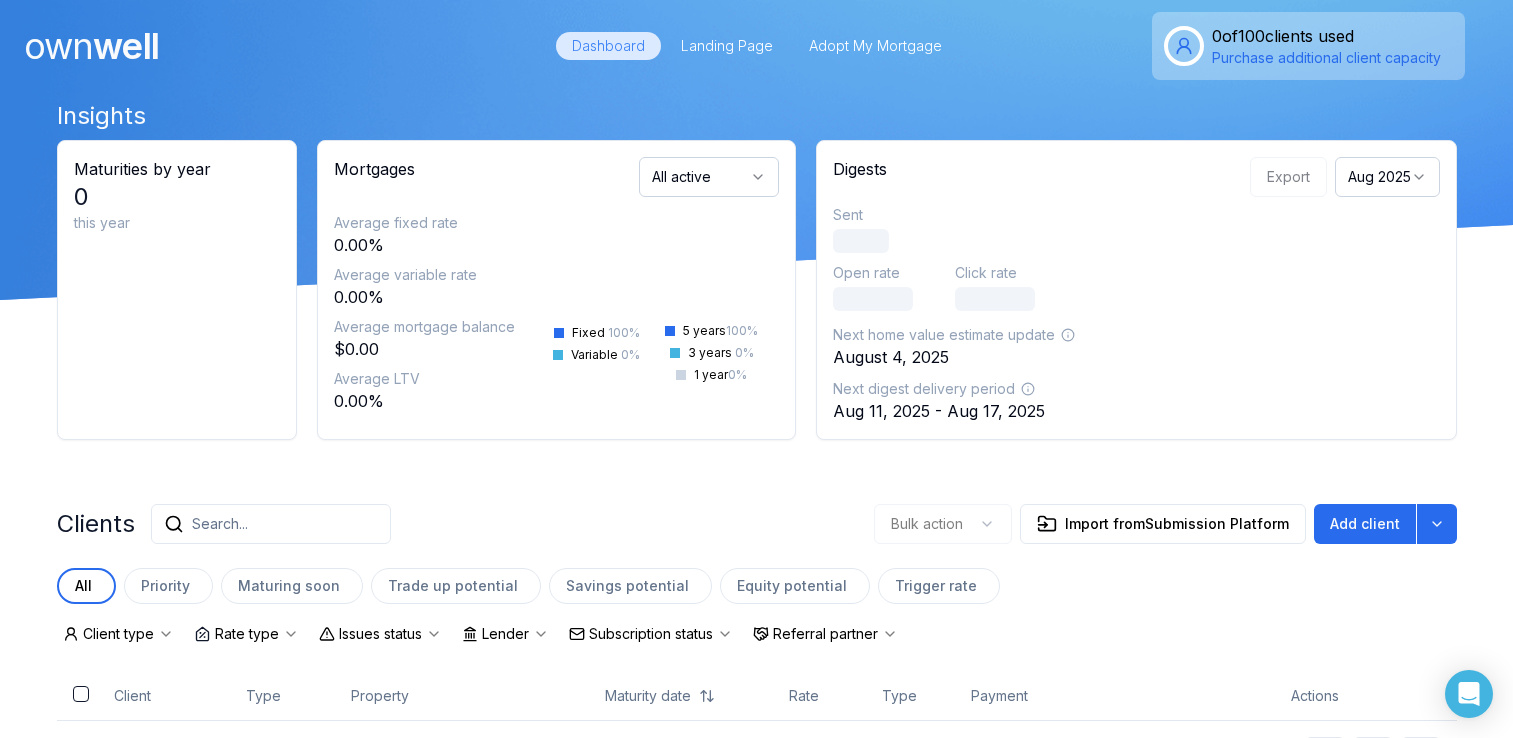 scroll, scrollTop: 0, scrollLeft: 0, axis: both 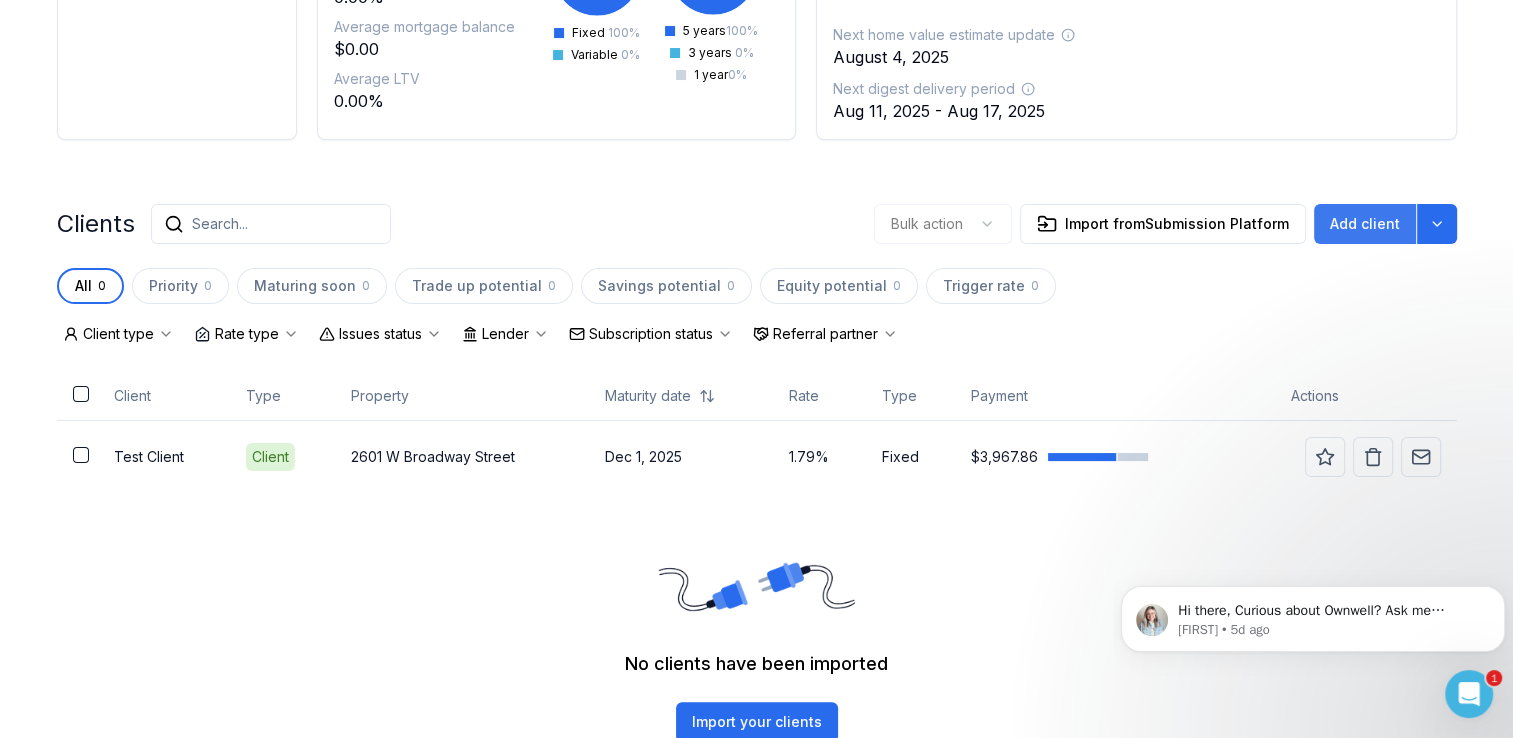 click on "Add client" at bounding box center [1365, 224] 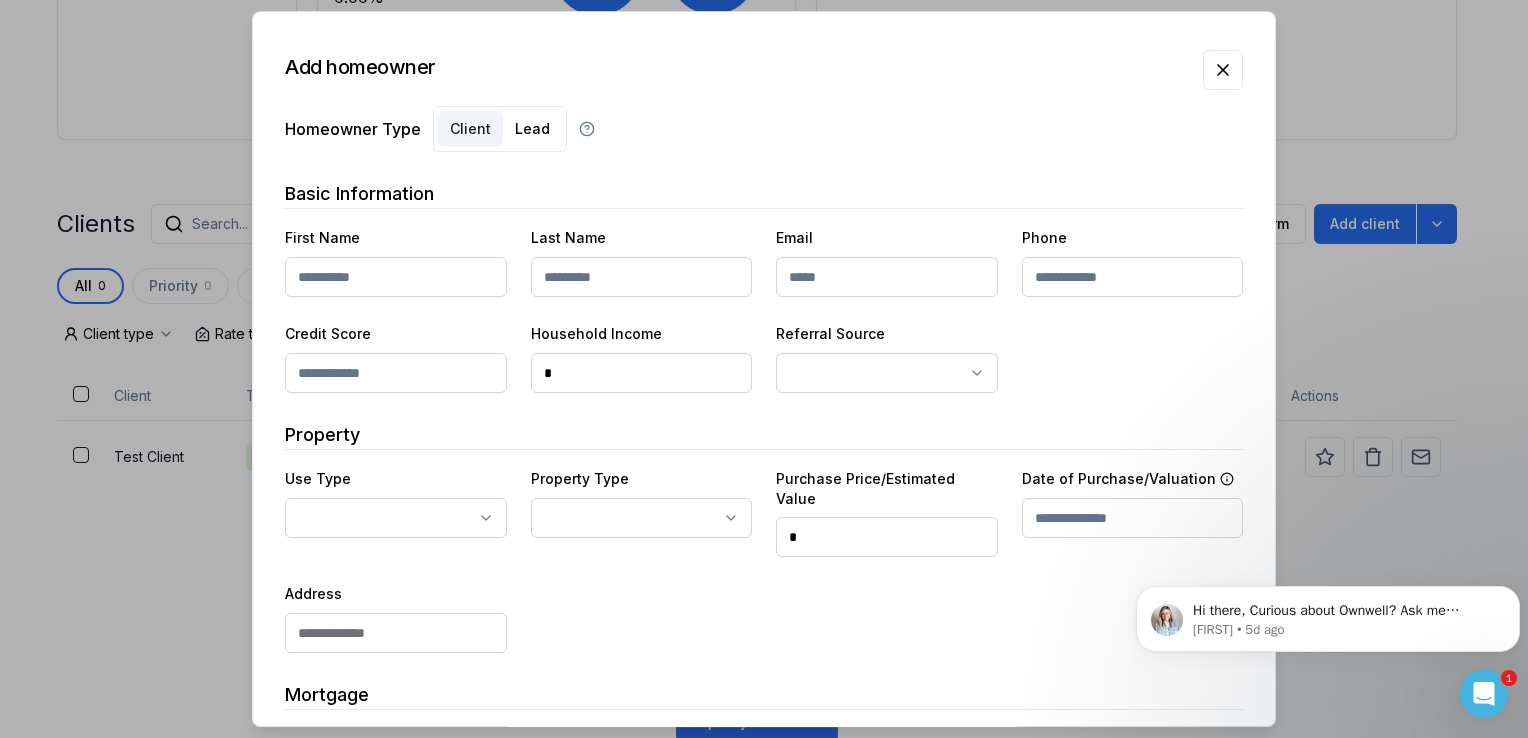 click at bounding box center (396, 277) 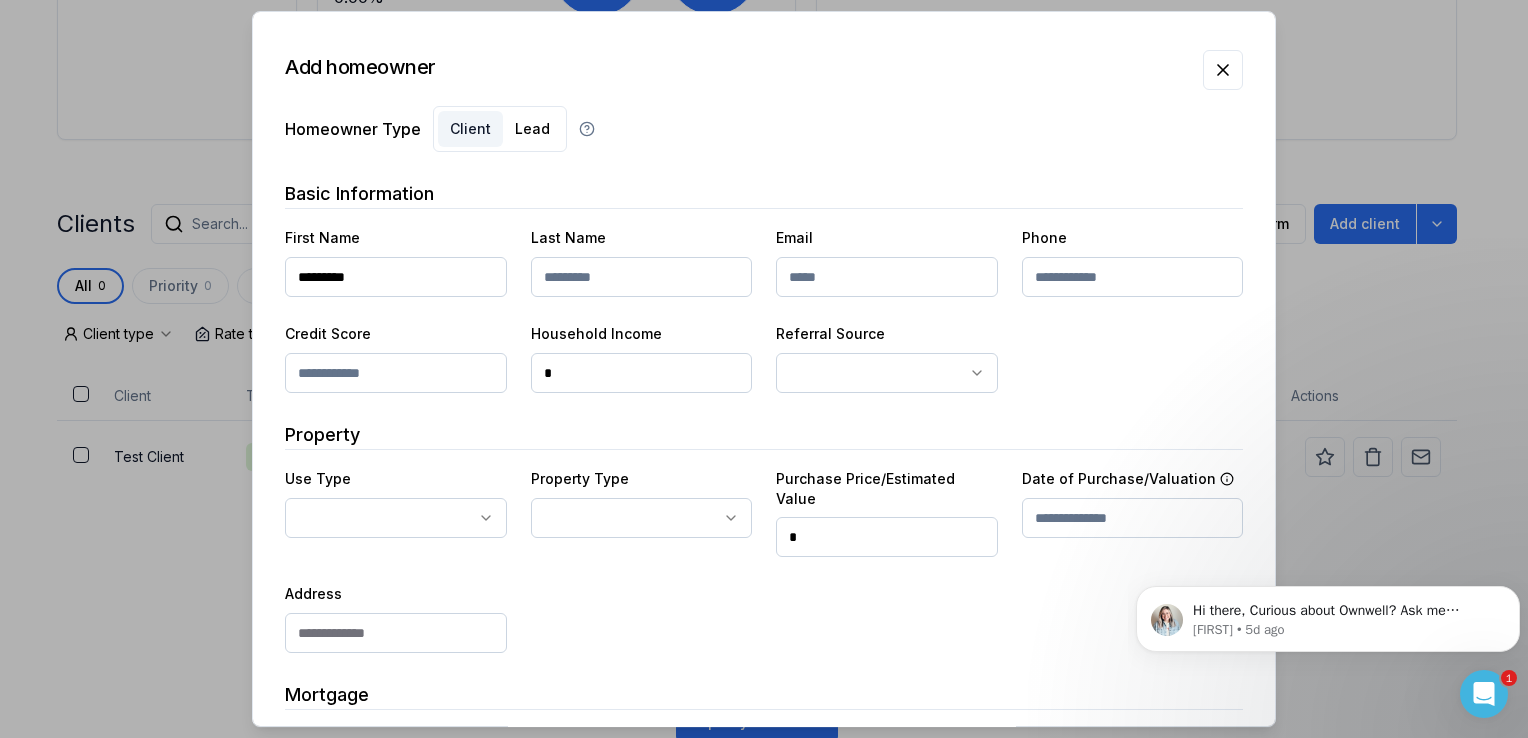 type on "*********" 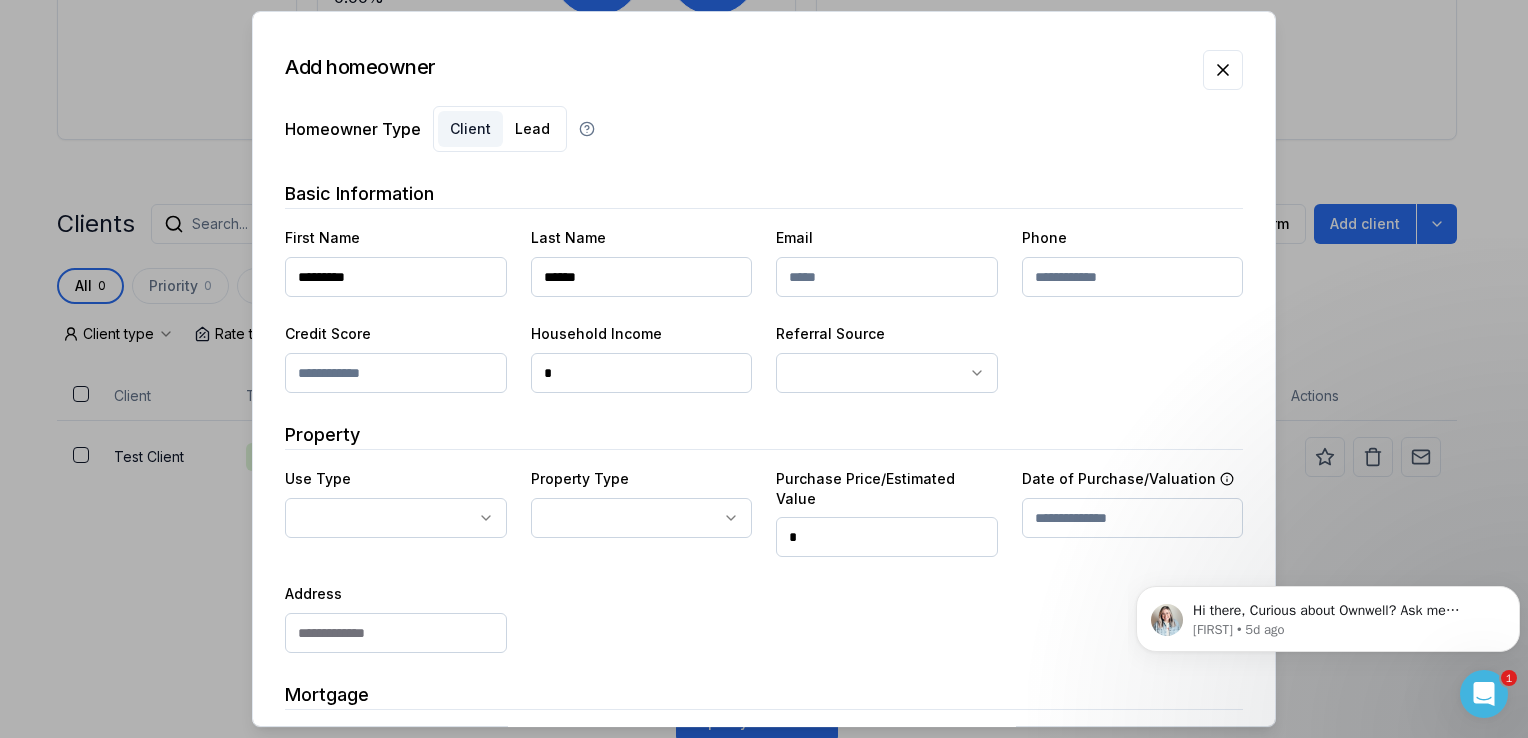 type on "******" 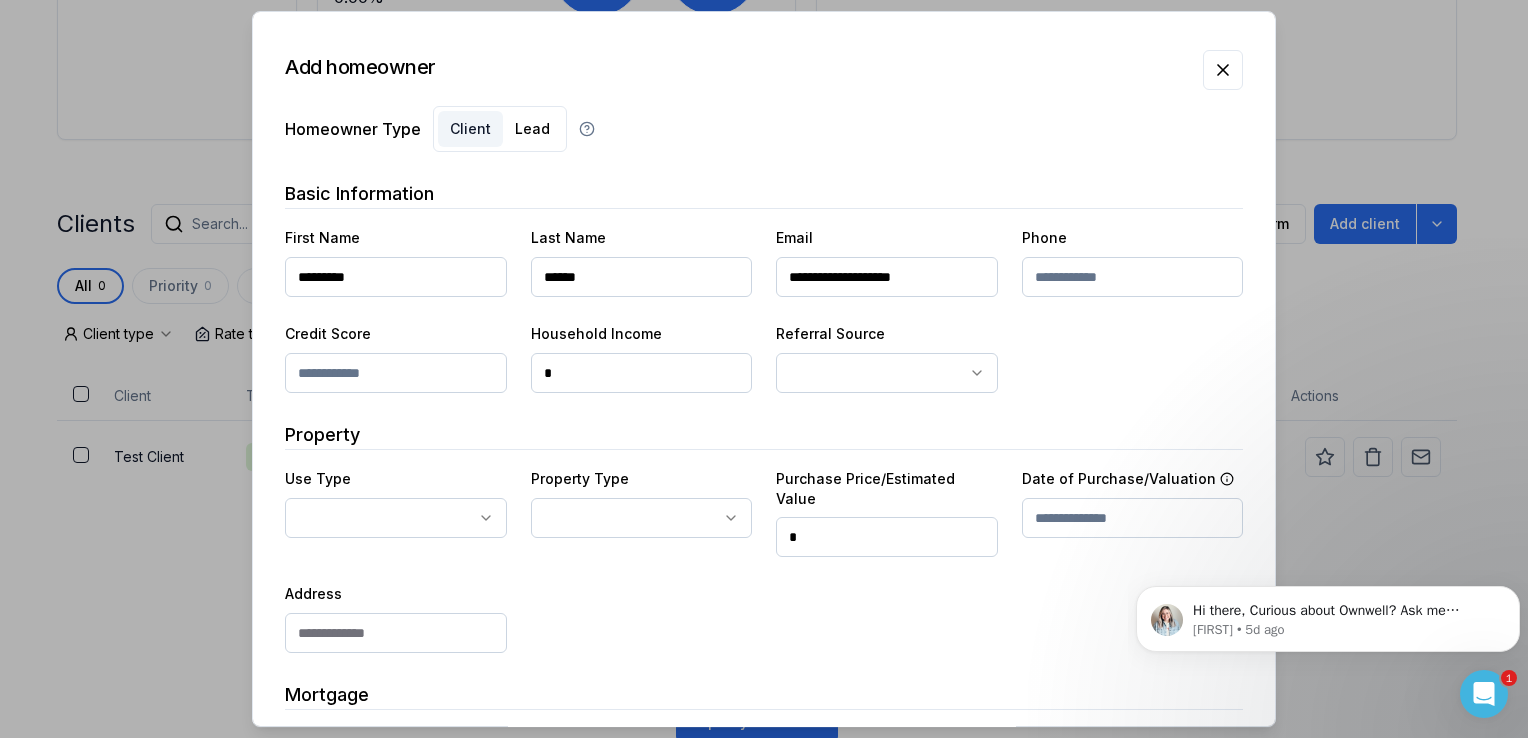 type on "**********" 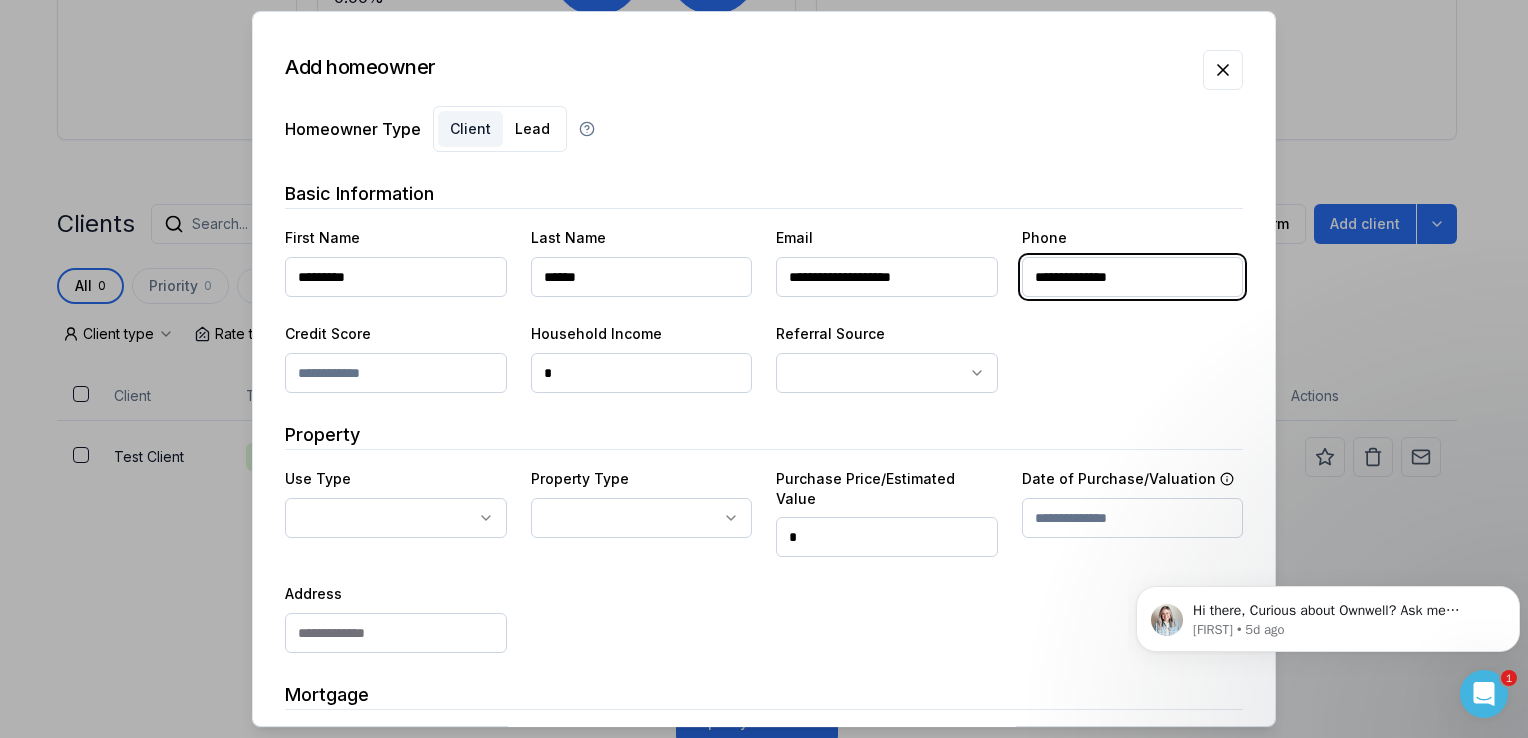 type on "**********" 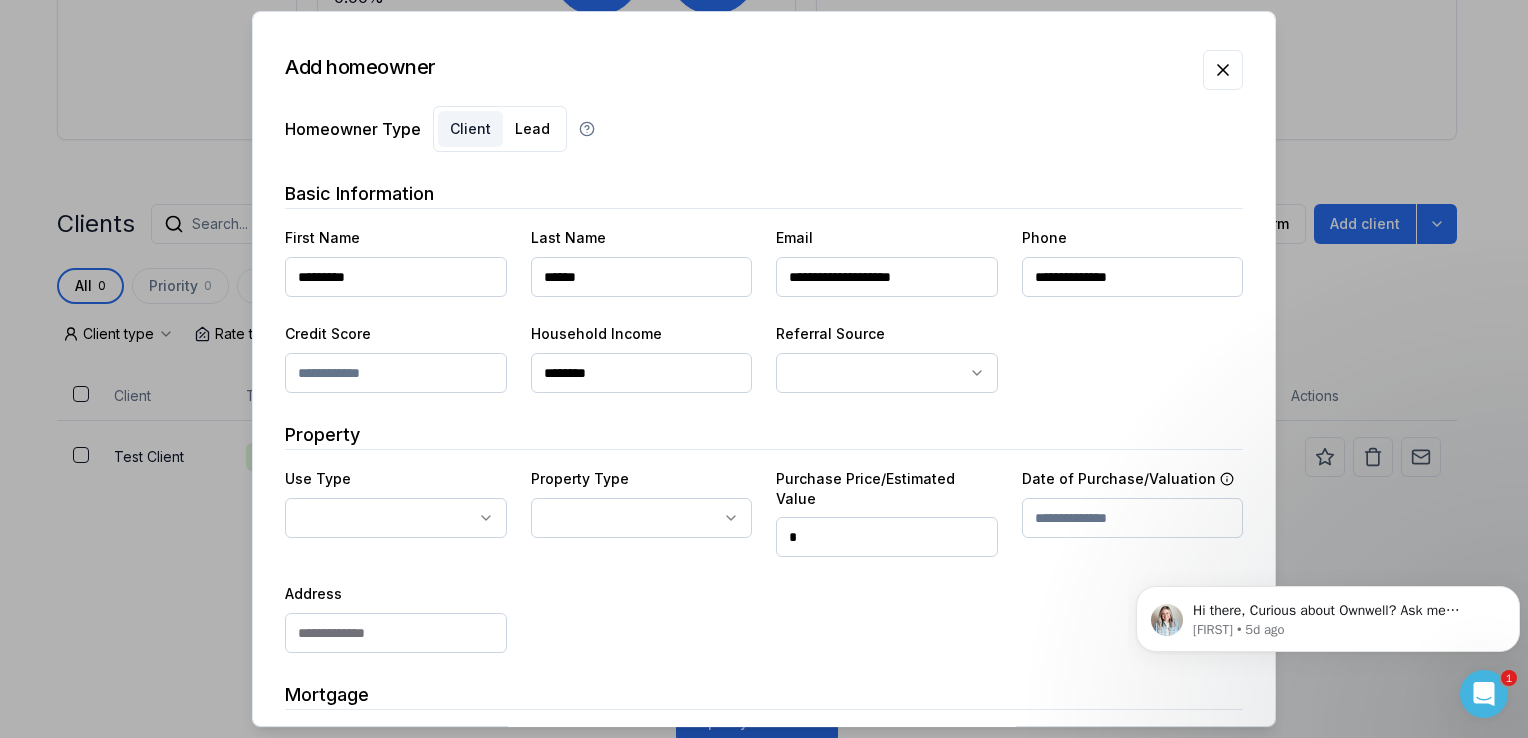 type on "********" 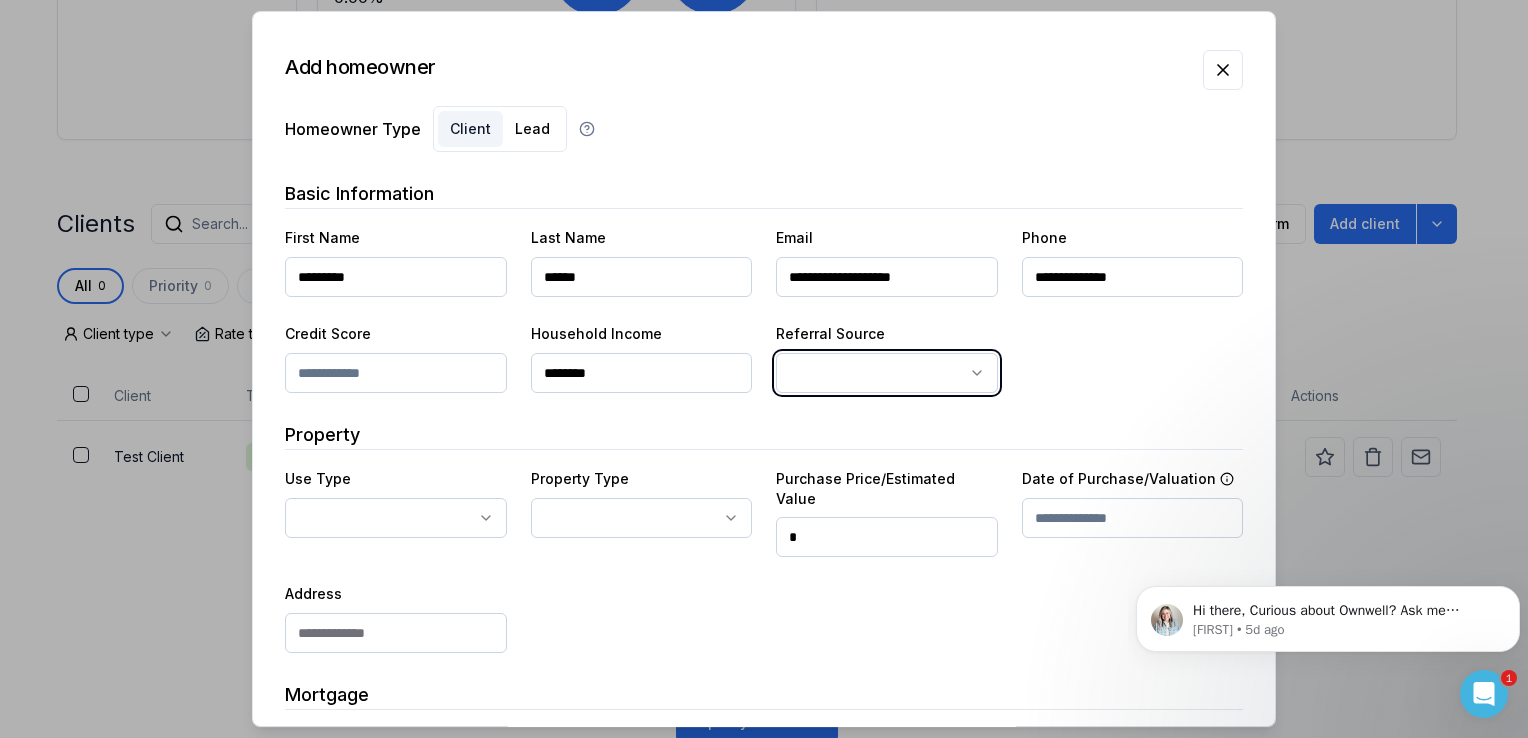 type 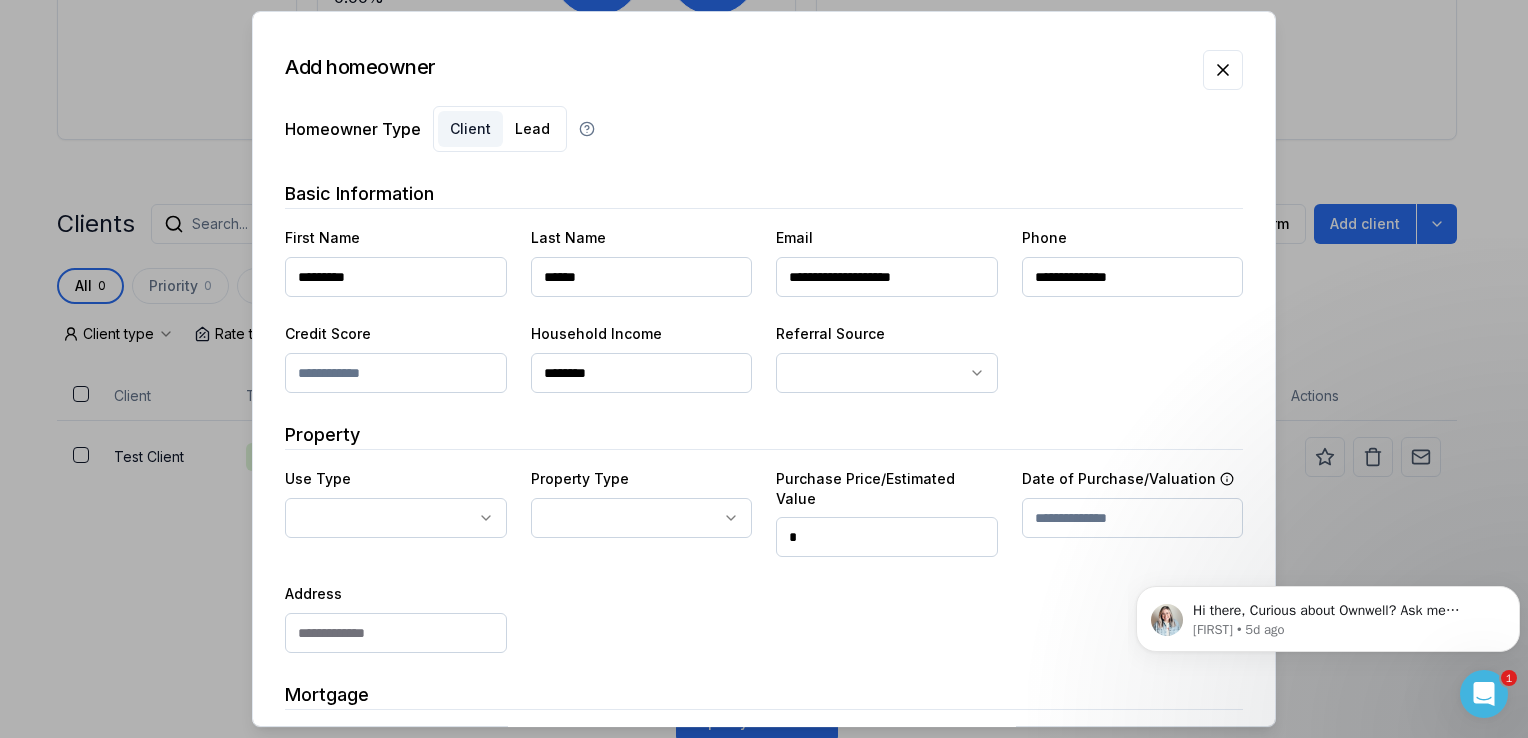 click on "Ownwell's platform is not optimized for mobile at this time.   For the best experience, please use a   desktop or laptop  to manage your account.   Note:  The   personalized homeownership reports   you generate for clients   are fully mobile-friendly   and can be easily viewed on any device. own well Dashboard Landing Page Adopt My Mortgage 0  of  100  clients used Purchase additional client capacity Insights Maturities by year 0 this year Mortgages All active Average fixed rate 0.00% Average variable rate 0.00% Average mortgage balance $0.00 Average LTV 0.00% Fixed   100 % Variable   0 % 5 years  100 % 3 years   0 % 1 year  0 % Digests Export Aug 2025 Sent Open rate Click rate Next home value estimate update August 4, 2025 Next digest delivery period Aug 11, 2025 - Aug 17, 2025 Clients Search... Bulk action   Import from  Submission Platform Add client All 0 Priority 0 Maturing soon 0 Trade up potential 0 Savings potential 0 Equity potential 0 Trigger rate 0 Client type Rate type Issues status Lender Client" at bounding box center (756, -150) 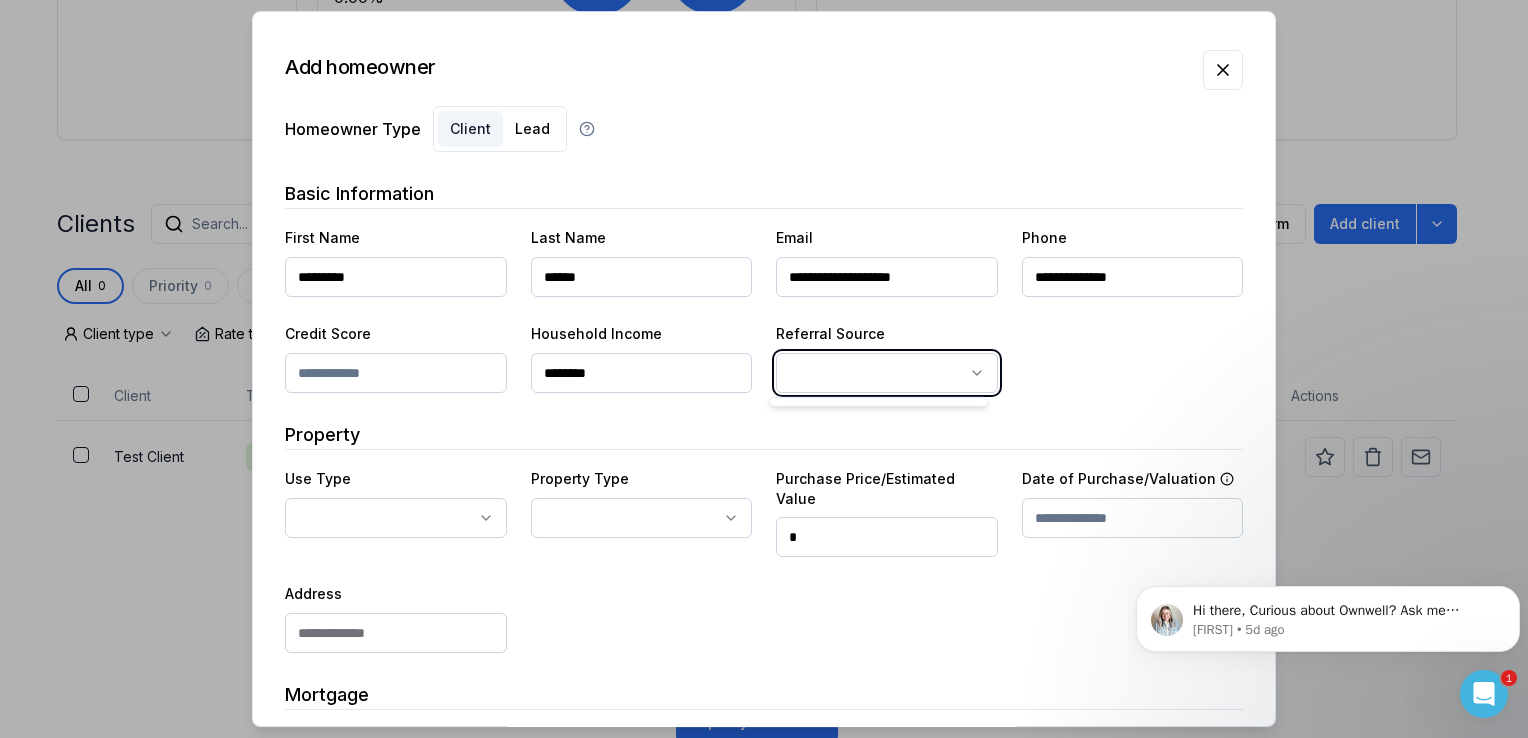 click on "Ownwell's platform is not optimized for mobile at this time.   For the best experience, please use a   desktop or laptop  to manage your account.   Note:  The   personalized homeownership reports   you generate for clients   are fully mobile-friendly   and can be easily viewed on any device. own well Dashboard Landing Page Adopt My Mortgage 0  of  100  clients used Purchase additional client capacity Insights Maturities by year 0 this year Mortgages All active Average fixed rate 0.00% Average variable rate 0.00% Average mortgage balance $0.00 Average LTV 0.00% Fixed   100 % Variable   0 % 5 years  100 % 3 years   0 % 1 year  0 % Digests Export Aug 2025 Sent Open rate Click rate Next home value estimate update August 4, 2025 Next digest delivery period Aug 11, 2025 - Aug 17, 2025 Clients Search... Bulk action   Import from  Submission Platform Add client All 0 Priority 0 Maturing soon 0 Trade up potential 0 Savings potential 0 Equity potential 0 Trigger rate 0 Client type Rate type Issues status Lender Client" at bounding box center [756, -150] 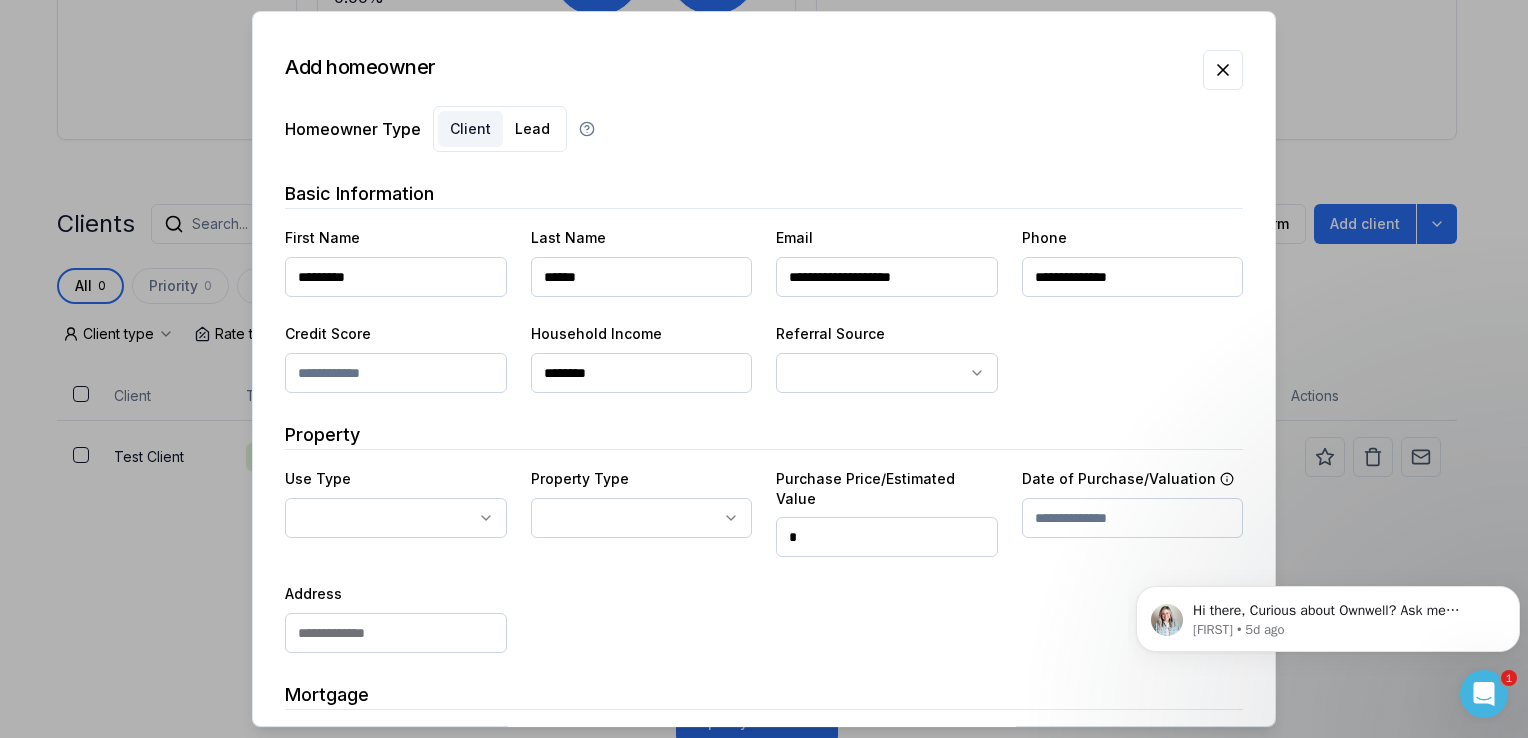 click on "Ownwell's platform is not optimized for mobile at this time.   For the best experience, please use a   desktop or laptop  to manage your account.   Note:  The   personalized homeownership reports   you generate for clients   are fully mobile-friendly   and can be easily viewed on any device. own well Dashboard Landing Page Adopt My Mortgage 0  of  100  clients used Purchase additional client capacity Insights Maturities by year 0 this year Mortgages All active Average fixed rate 0.00% Average variable rate 0.00% Average mortgage balance $0.00 Average LTV 0.00% Fixed   100 % Variable   0 % 5 years  100 % 3 years   0 % 1 year  0 % Digests Export Aug 2025 Sent Open rate Click rate Next home value estimate update August 4, 2025 Next digest delivery period Aug 11, 2025 - Aug 17, 2025 Clients Search... Bulk action   Import from  Submission Platform Add client All 0 Priority 0 Maturing soon 0 Trade up potential 0 Savings potential 0 Equity potential 0 Trigger rate 0 Client type Rate type Issues status Lender Client" at bounding box center [756, -150] 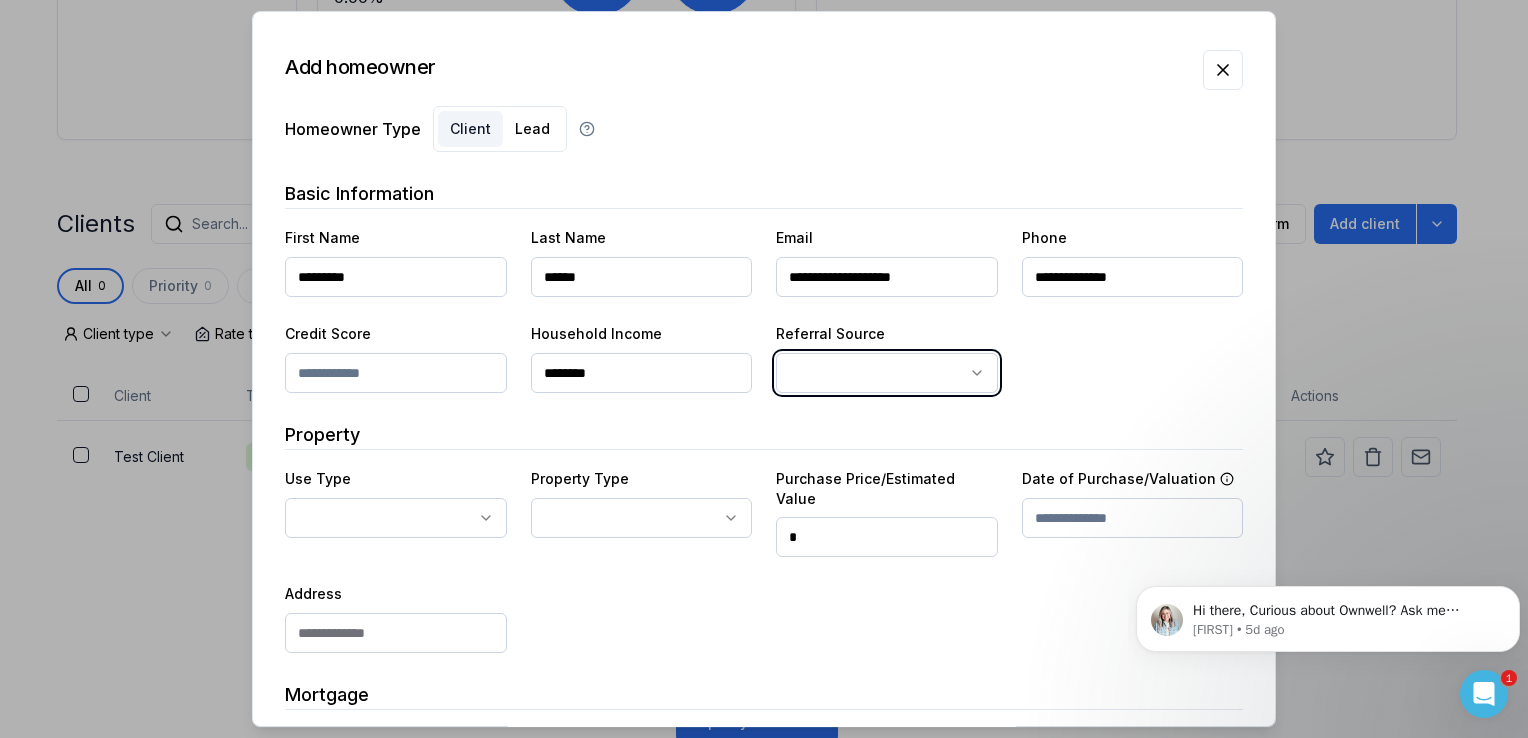 click on "Ownwell's platform is not optimized for mobile at this time.   For the best experience, please use a   desktop or laptop  to manage your account.   Note:  The   personalized homeownership reports   you generate for clients   are fully mobile-friendly   and can be easily viewed on any device. own well Dashboard Landing Page Adopt My Mortgage 0  of  100  clients used Purchase additional client capacity Insights Maturities by year 0 this year Mortgages All active Average fixed rate 0.00% Average variable rate 0.00% Average mortgage balance $0.00 Average LTV 0.00% Fixed   100 % Variable   0 % 5 years  100 % 3 years   0 % 1 year  0 % Digests Export Aug 2025 Sent Open rate Click rate Next home value estimate update August 4, 2025 Next digest delivery period Aug 11, 2025 - Aug 17, 2025 Clients Search... Bulk action   Import from  Submission Platform Add client All 0 Priority 0 Maturing soon 0 Trade up potential 0 Savings potential 0 Equity potential 0 Trigger rate 0 Client type Rate type Issues status Lender Client" at bounding box center [756, -150] 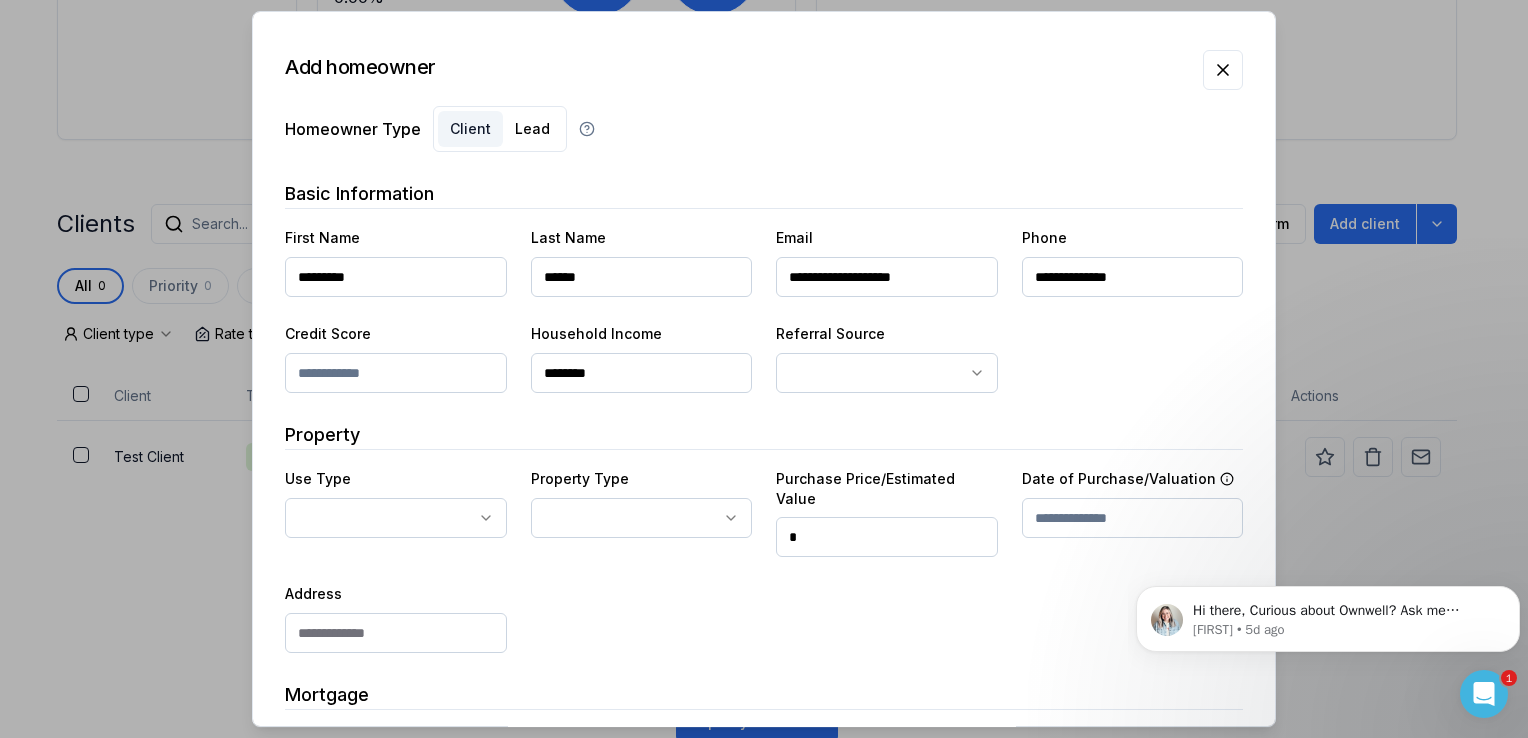 click on "**********" at bounding box center (764, 309) 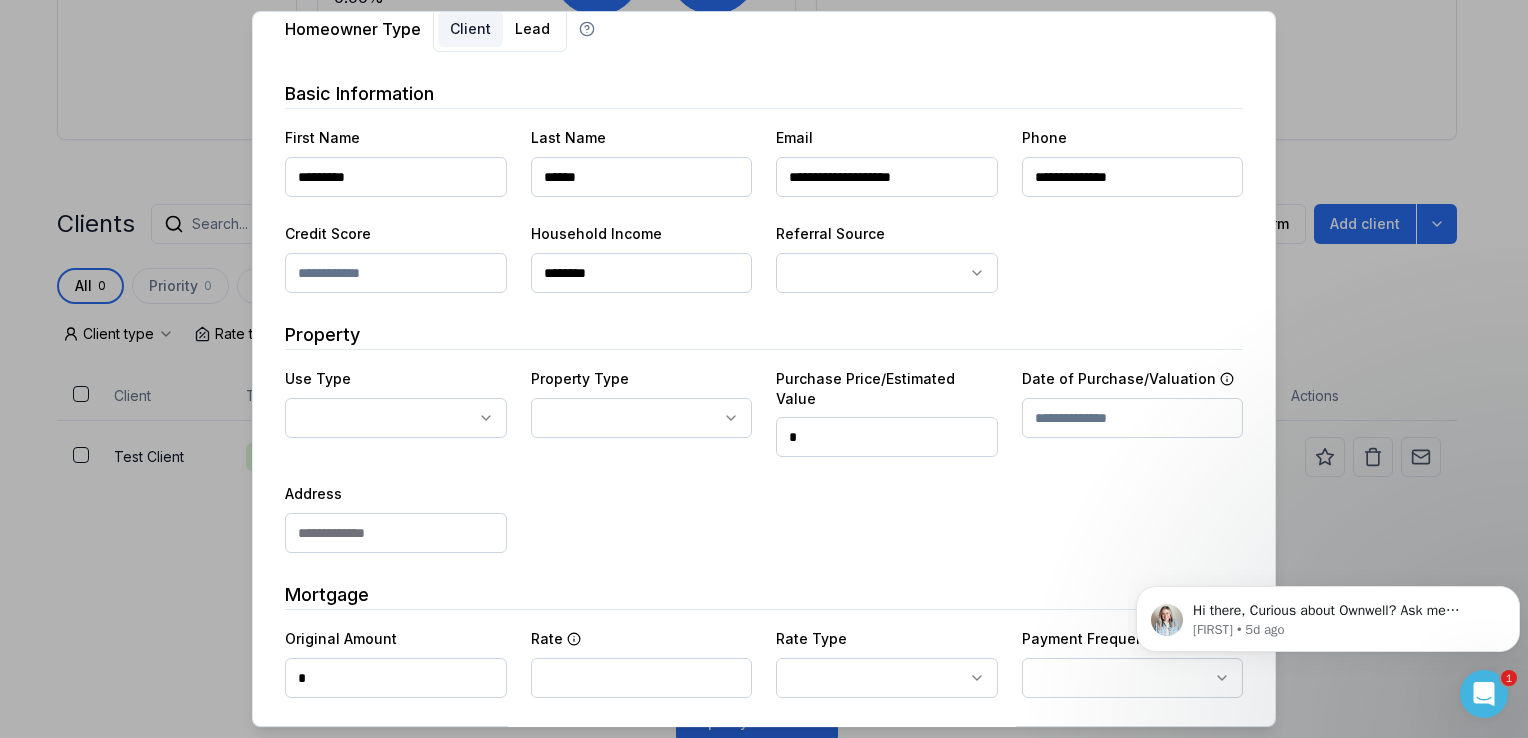 click on "Ownwell's platform is not optimized for mobile at this time.   For the best experience, please use a   desktop or laptop  to manage your account.   Note:  The   personalized homeownership reports   you generate for clients   are fully mobile-friendly   and can be easily viewed on any device. own well Dashboard Landing Page Adopt My Mortgage 0  of  100  clients used Purchase additional client capacity Insights Maturities by year 0 this year Mortgages All active Average fixed rate 0.00% Average variable rate 0.00% Average mortgage balance $0.00 Average LTV 0.00% Fixed   100 % Variable   0 % 5 years  100 % 3 years   0 % 1 year  0 % Digests Export Aug 2025 Sent Open rate Click rate Next home value estimate update August 4, 2025 Next digest delivery period Aug 11, 2025 - Aug 17, 2025 Clients Search... Bulk action   Import from  Submission Platform Add client All 0 Priority 0 Maturing soon 0 Trade up potential 0 Savings potential 0 Equity potential 0 Trigger rate 0 Client type Rate type Issues status Lender Client" at bounding box center [756, -150] 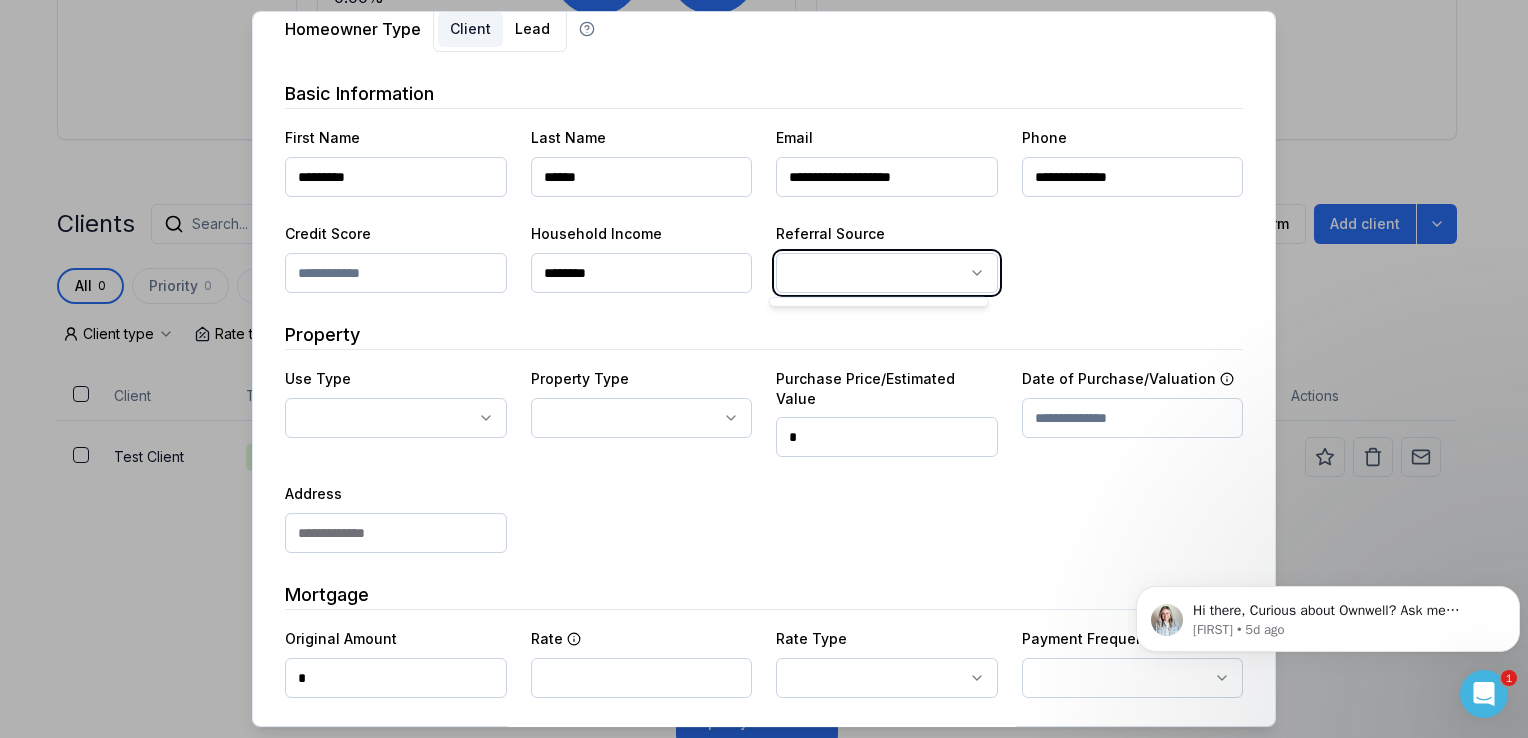 click on "Ownwell's platform is not optimized for mobile at this time.   For the best experience, please use a   desktop or laptop  to manage your account.   Note:  The   personalized homeownership reports   you generate for clients   are fully mobile-friendly   and can be easily viewed on any device. own well Dashboard Landing Page Adopt My Mortgage 0  of  100  clients used Purchase additional client capacity Insights Maturities by year 0 this year Mortgages All active Average fixed rate 0.00% Average variable rate 0.00% Average mortgage balance $0.00 Average LTV 0.00% Fixed   100 % Variable   0 % 5 years  100 % 3 years   0 % 1 year  0 % Digests Export Aug 2025 Sent Open rate Click rate Next home value estimate update August 4, 2025 Next digest delivery period Aug 11, 2025 - Aug 17, 2025 Clients Search... Bulk action   Import from  Submission Platform Add client All 0 Priority 0 Maturing soon 0 Trade up potential 0 Savings potential 0 Equity potential 0 Trigger rate 0 Client type Rate type Issues status Lender Client" at bounding box center [756, -150] 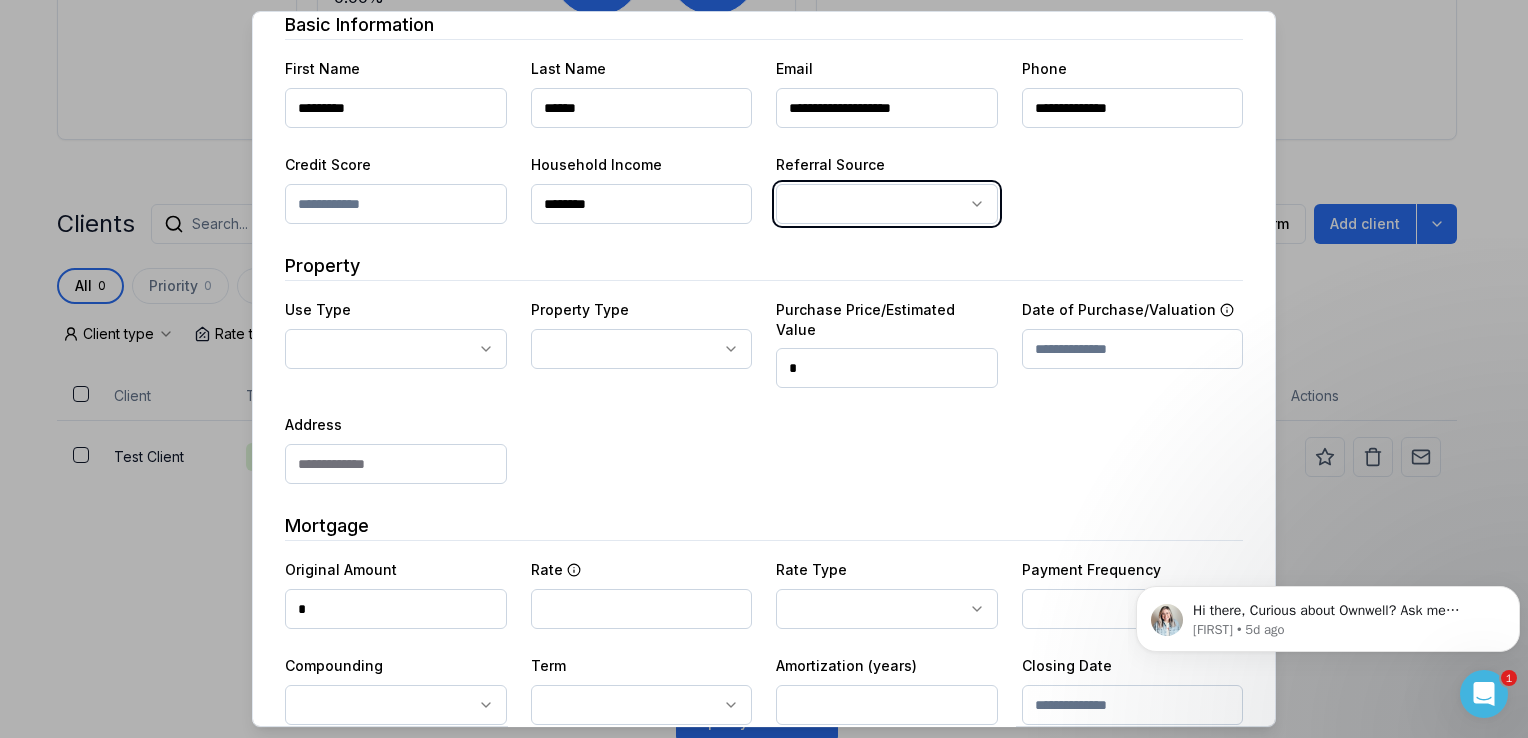 scroll, scrollTop: 200, scrollLeft: 0, axis: vertical 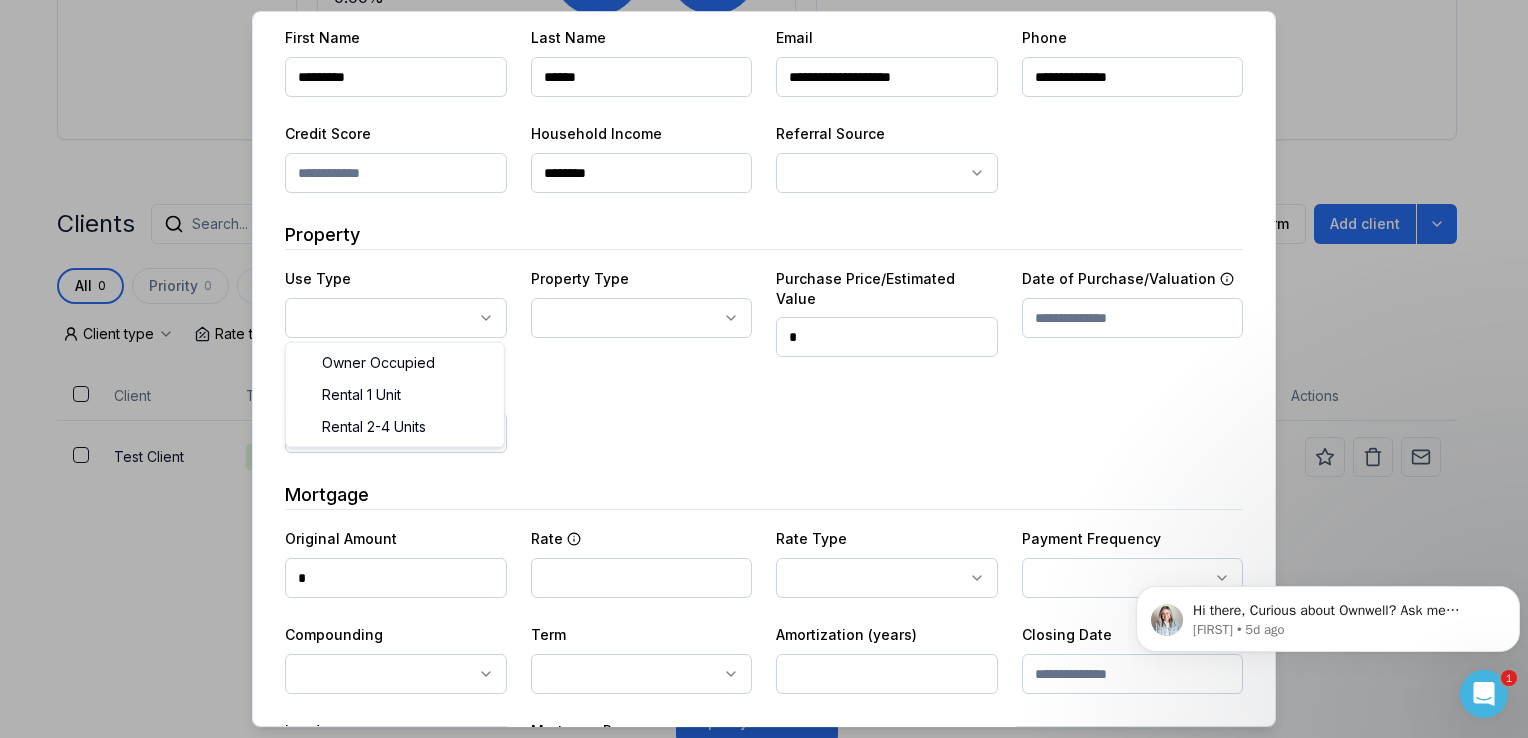 click on "Ownwell's platform is not optimized for mobile at this time.   For the best experience, please use a   desktop or laptop  to manage your account.   Note:  The   personalized homeownership reports   you generate for clients   are fully mobile-friendly   and can be easily viewed on any device. own well Dashboard Landing Page Adopt My Mortgage 0  of  100  clients used Purchase additional client capacity Insights Maturities by year 0 this year Mortgages All active Average fixed rate 0.00% Average variable rate 0.00% Average mortgage balance $0.00 Average LTV 0.00% Fixed   100 % Variable   0 % 5 years  100 % 3 years   0 % 1 year  0 % Digests Export Aug 2025 Sent Open rate Click rate Next home value estimate update August 4, 2025 Next digest delivery period Aug 11, 2025 - Aug 17, 2025 Clients Search... Bulk action   Import from  Submission Platform Add client All 0 Priority 0 Maturing soon 0 Trade up potential 0 Savings potential 0 Equity potential 0 Trigger rate 0 Client type Rate type Issues status Lender Client" at bounding box center (756, -150) 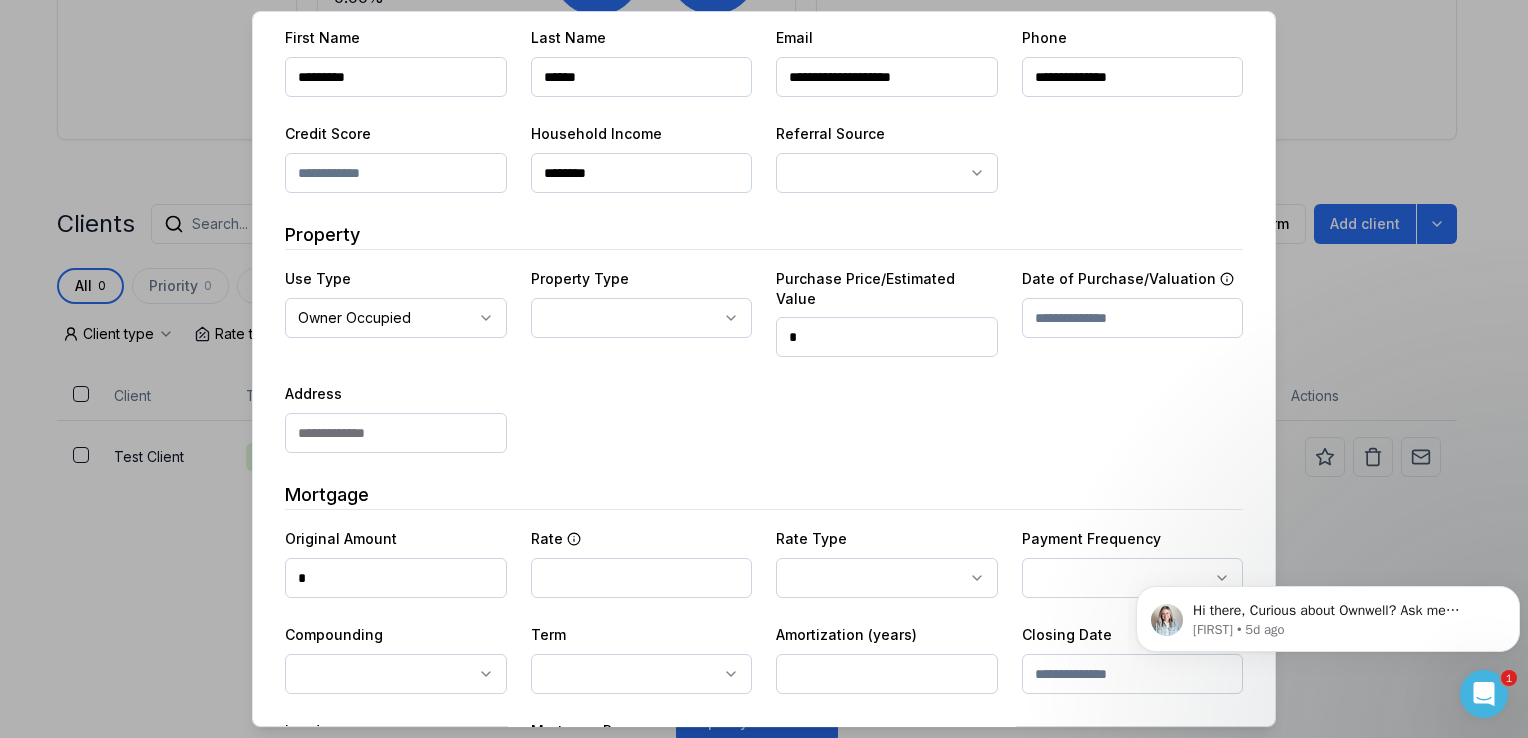 click on "Ownwell's platform is not optimized for mobile at this time.   For the best experience, please use a   desktop or laptop  to manage your account.   Note:  The   personalized homeownership reports   you generate for clients   are fully mobile-friendly   and can be easily viewed on any device. own well Dashboard Landing Page Adopt My Mortgage 0  of  100  clients used Purchase additional client capacity Insights Maturities by year 0 this year Mortgages All active Average fixed rate 0.00% Average variable rate 0.00% Average mortgage balance $0.00 Average LTV 0.00% Fixed   100 % Variable   0 % 5 years  100 % 3 years   0 % 1 year  0 % Digests Export Aug 2025 Sent Open rate Click rate Next home value estimate update August 4, 2025 Next digest delivery period Aug 11, 2025 - Aug 17, 2025 Clients Search... Bulk action   Import from  Submission Platform Add client All 0 Priority 0 Maturing soon 0 Trade up potential 0 Savings potential 0 Equity potential 0 Trigger rate 0 Client type Rate type Issues status Lender Client" at bounding box center (756, -150) 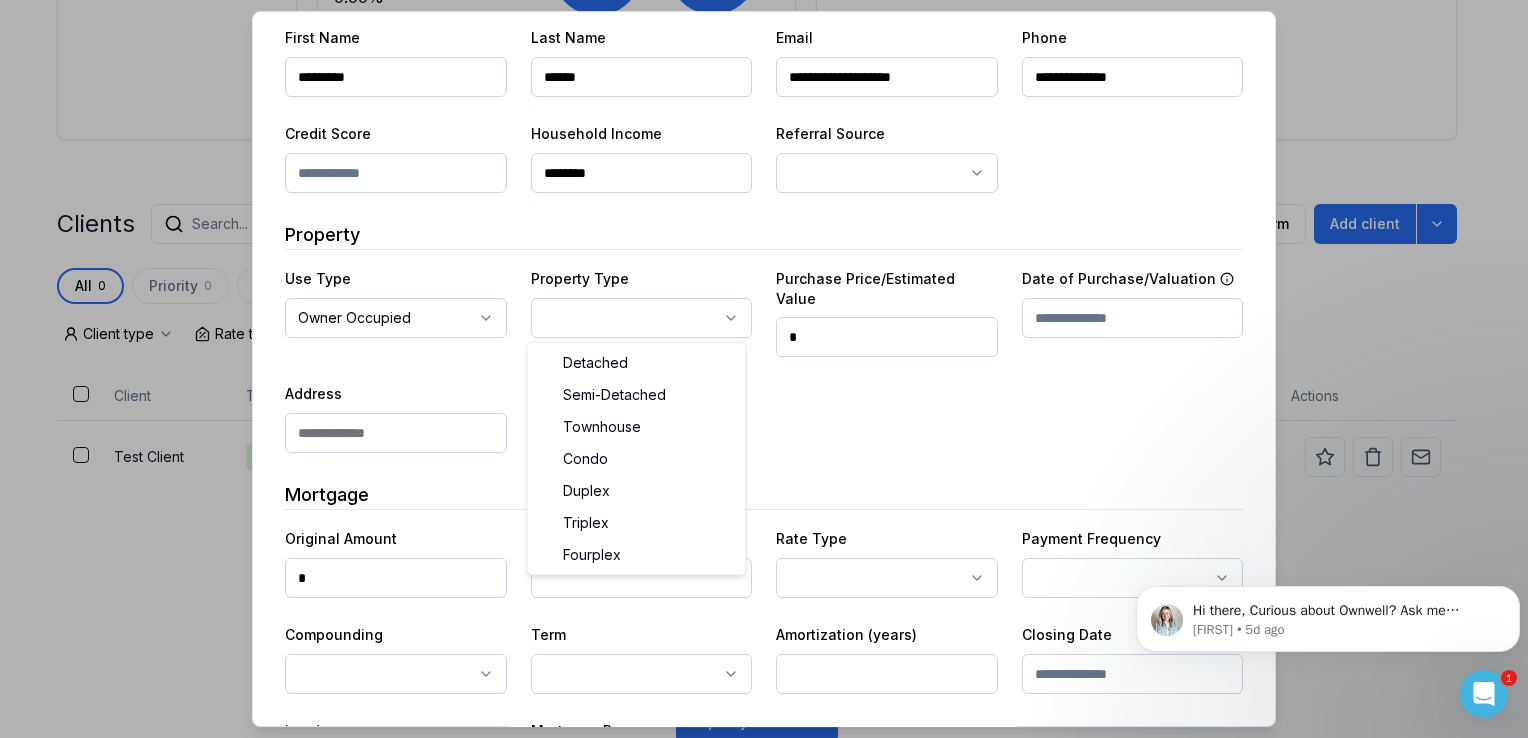 select on "*****" 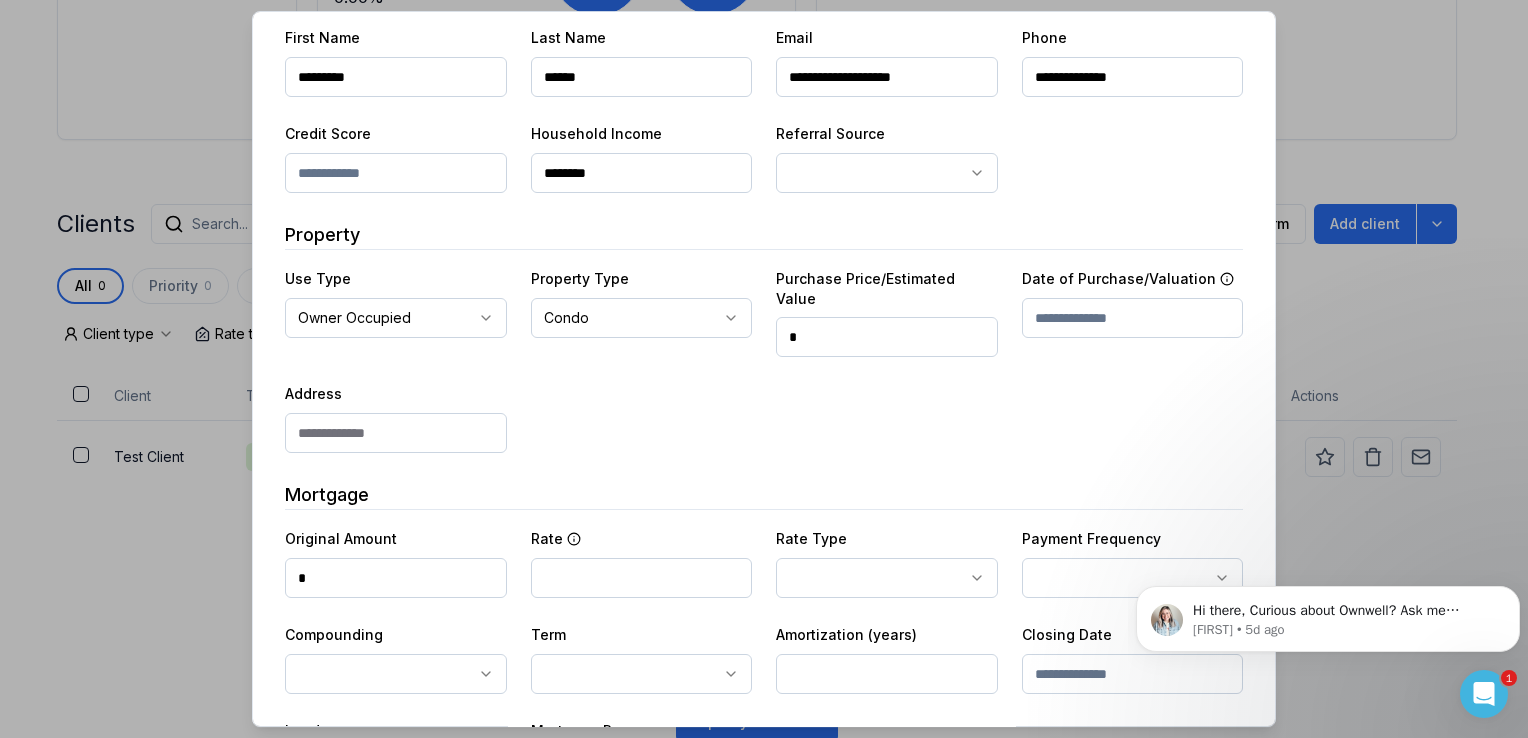 click on "*" at bounding box center [887, 337] 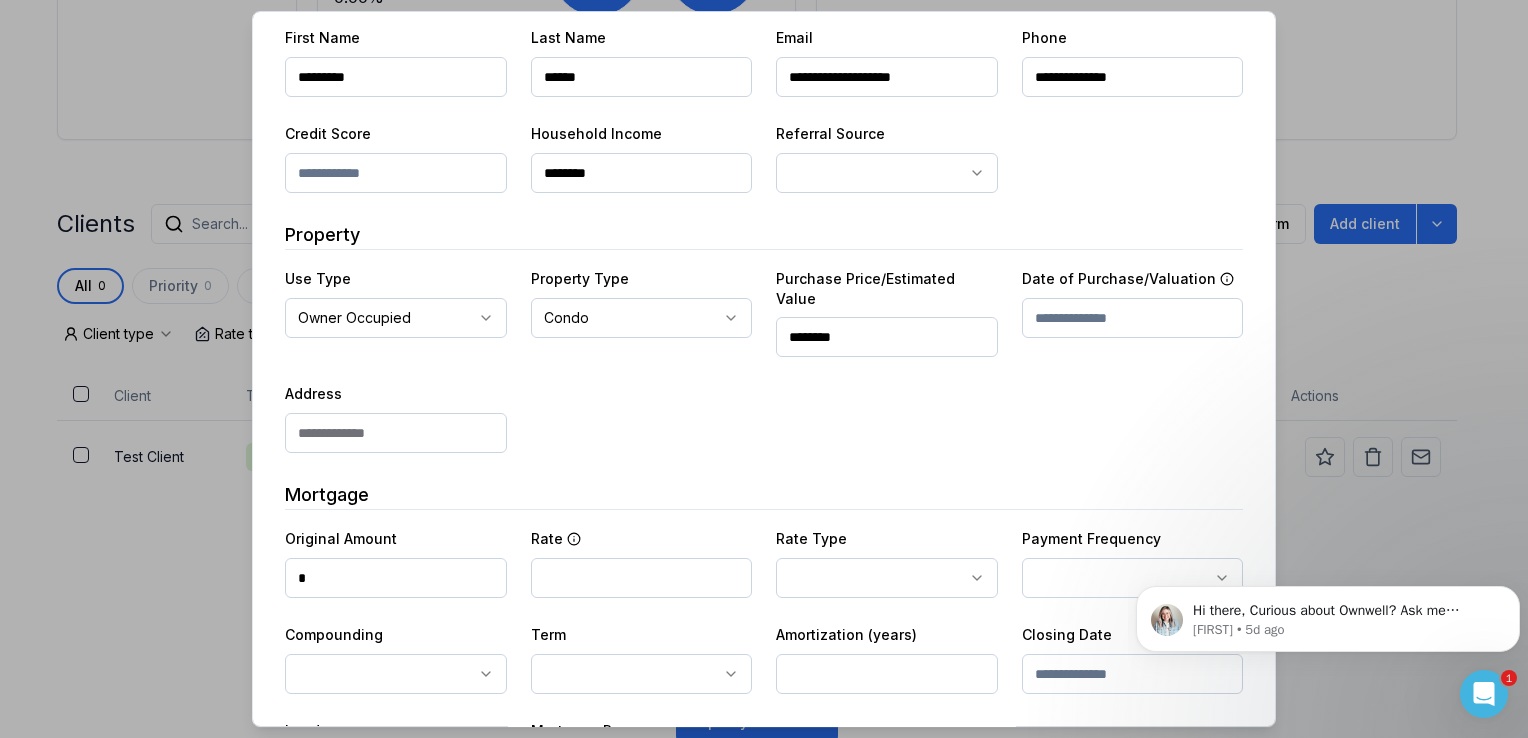 type on "********" 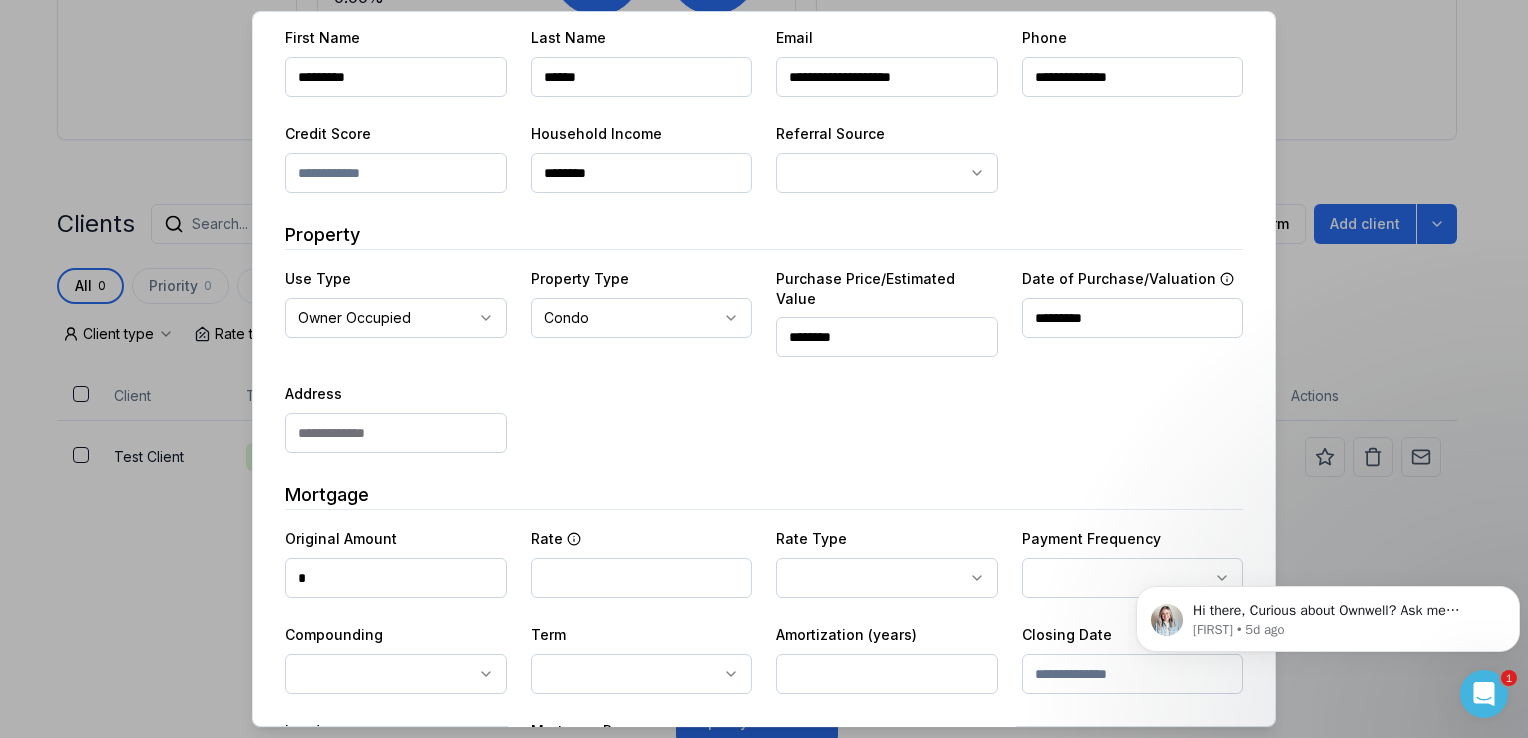 type on "*********" 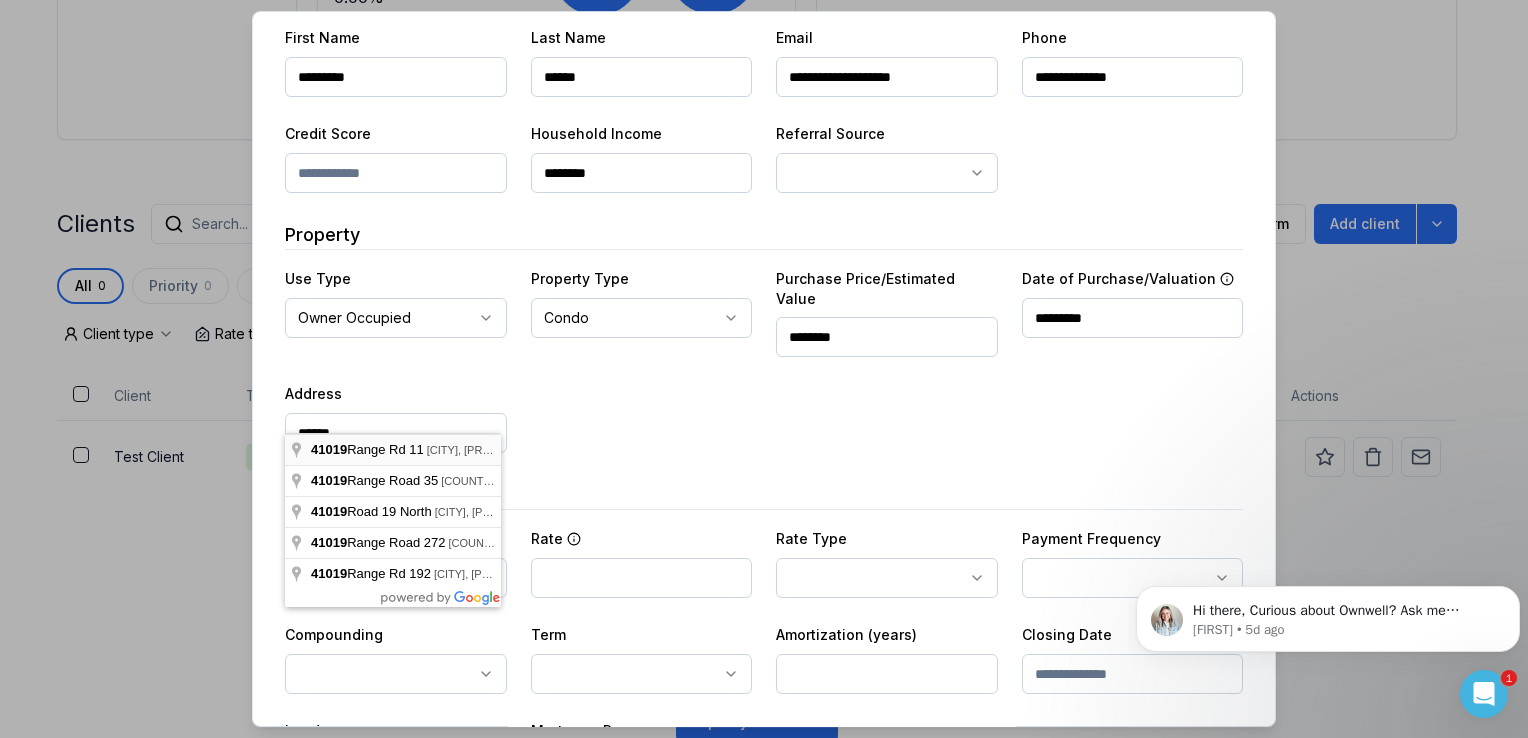 type on "**********" 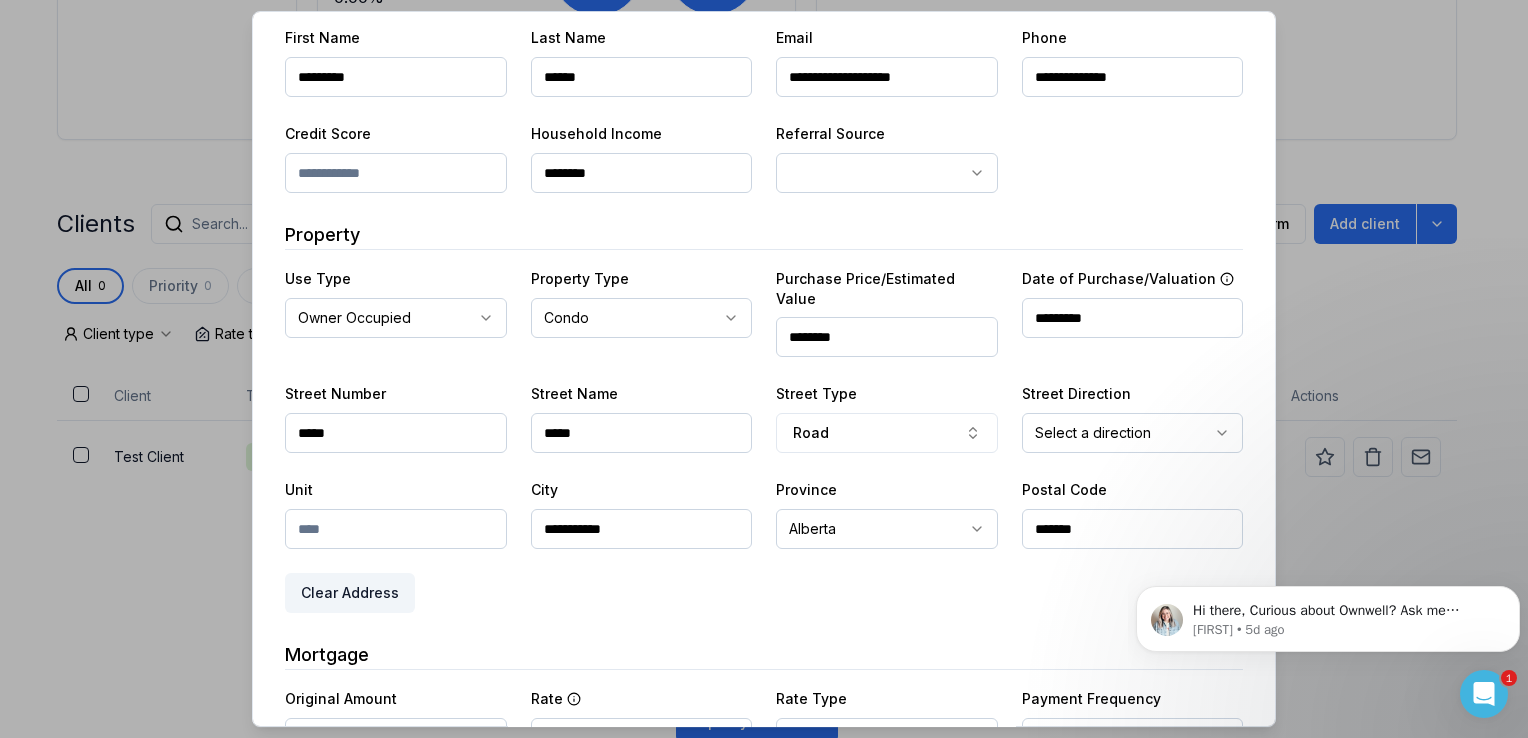 click at bounding box center (396, 529) 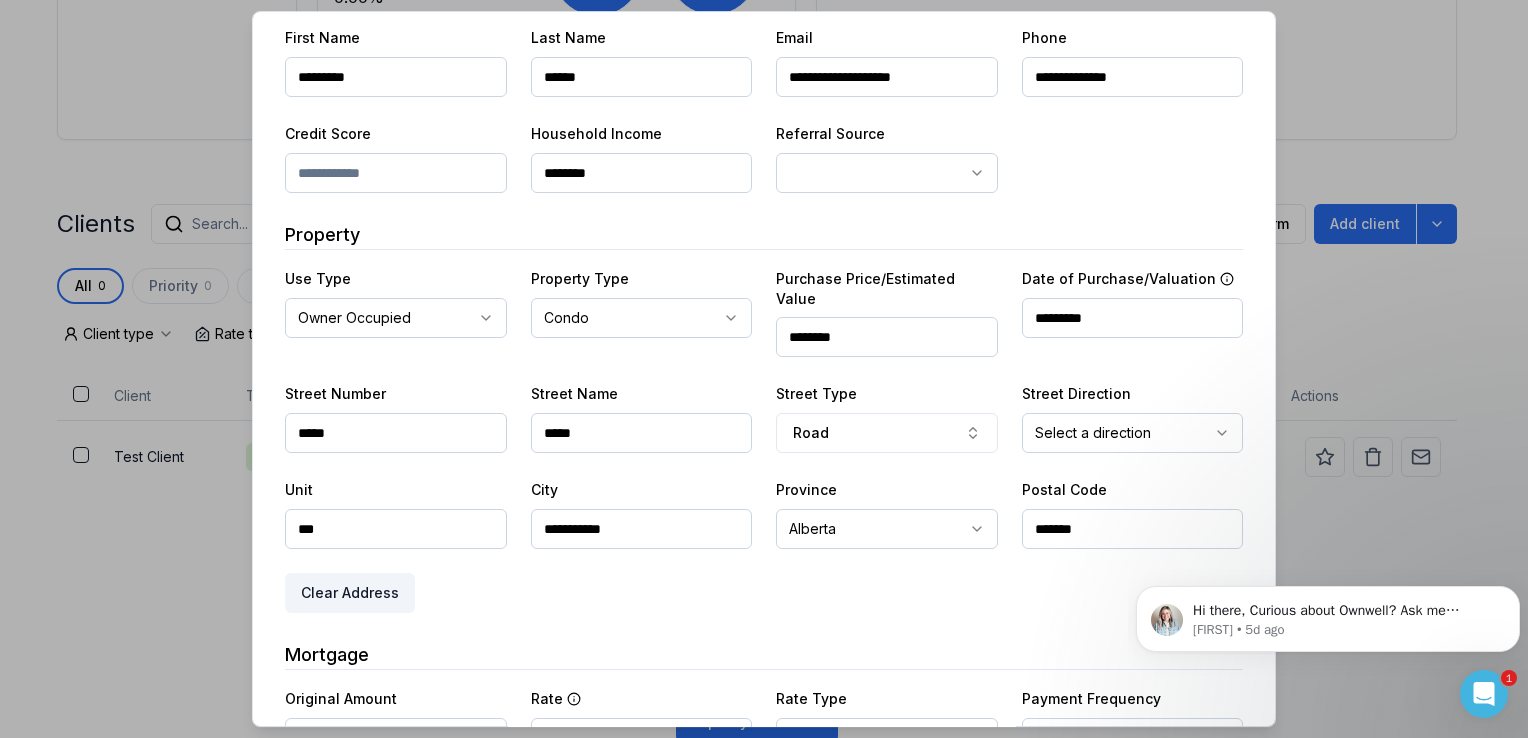type on "***" 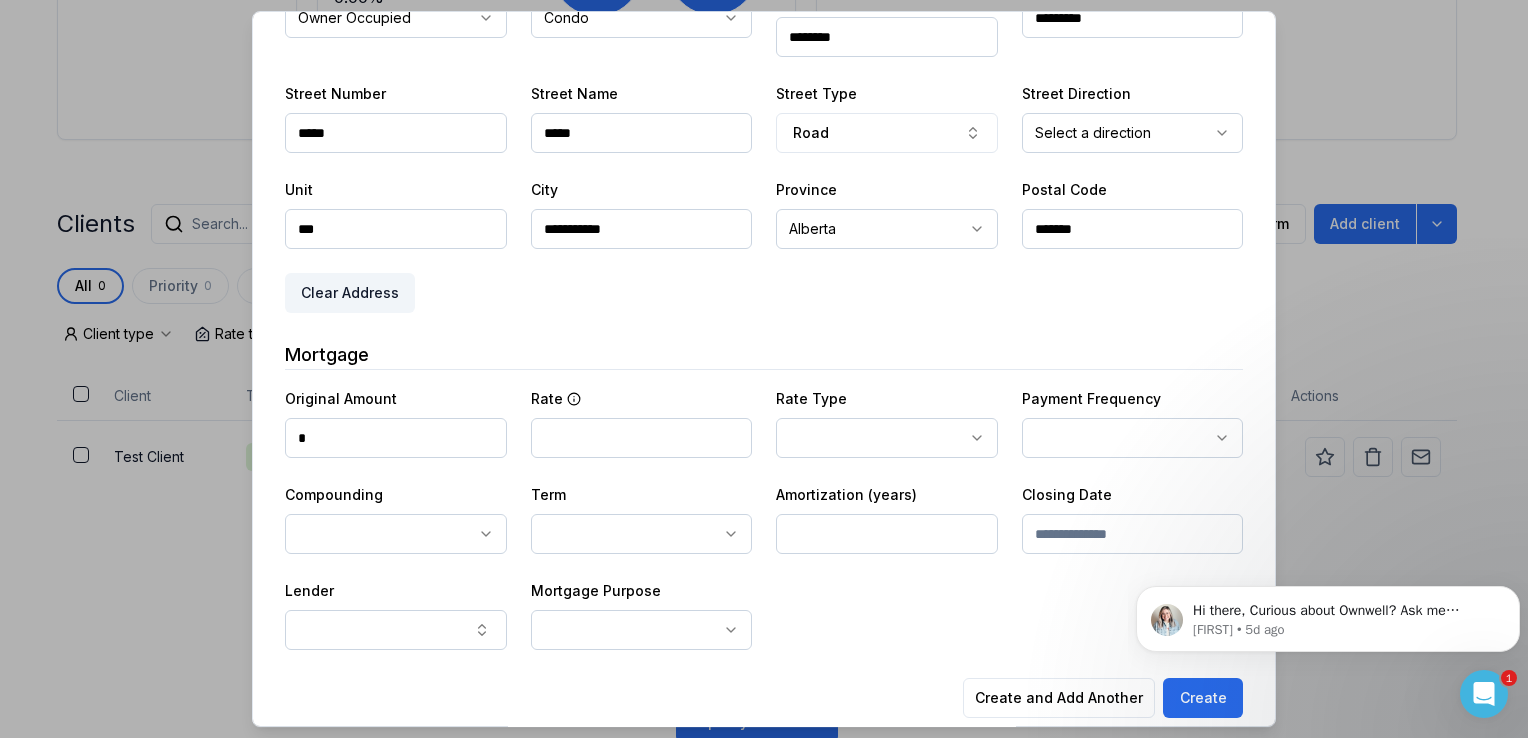 scroll, scrollTop: 504, scrollLeft: 0, axis: vertical 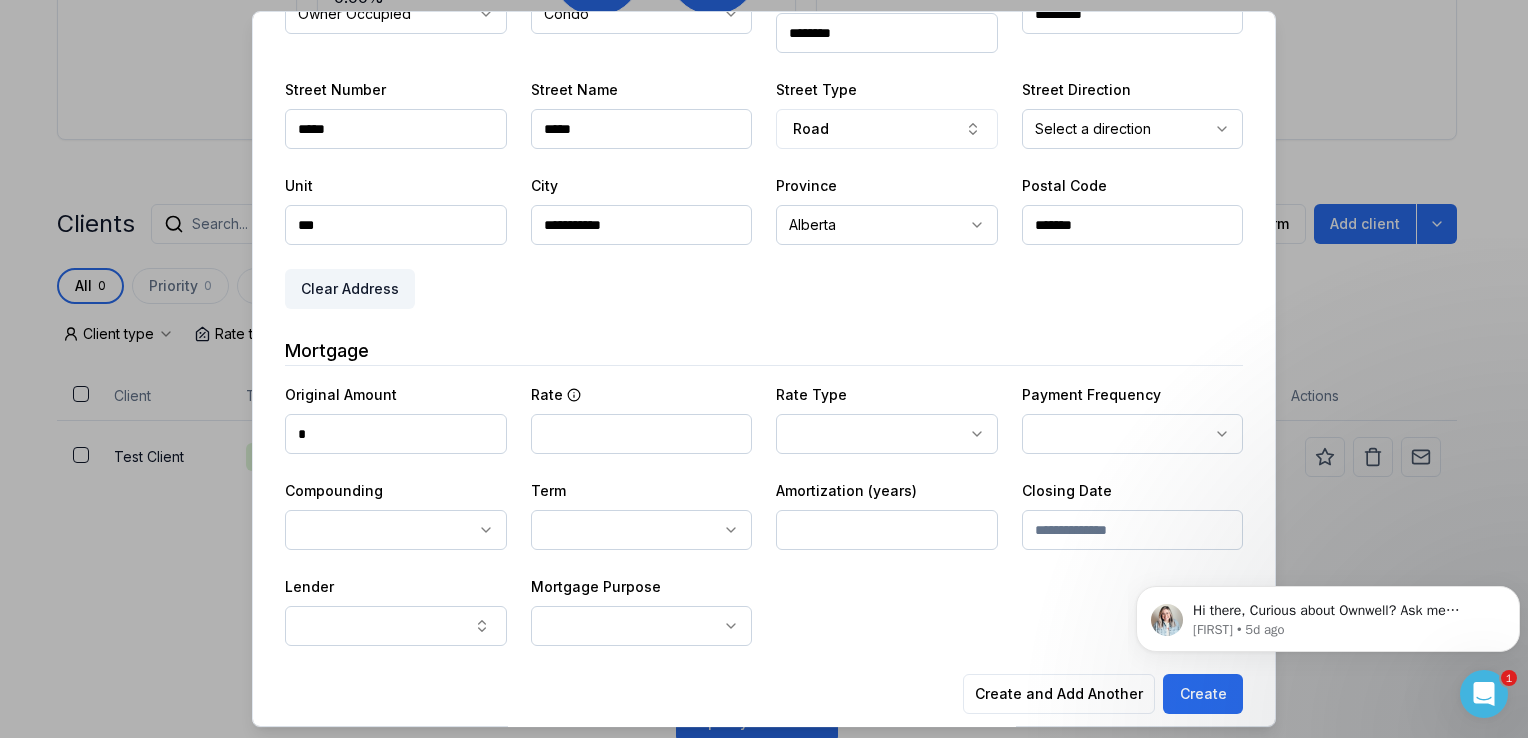 click on "*" at bounding box center [396, 434] 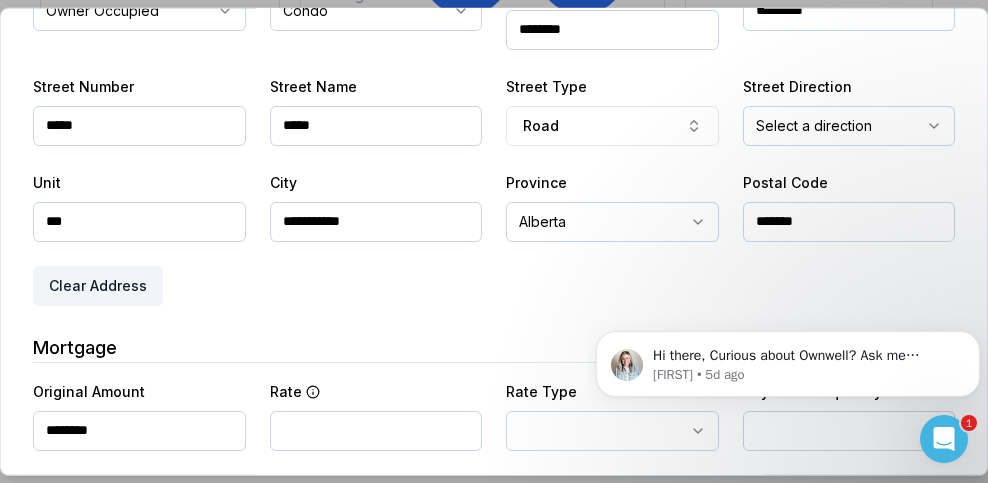 type on "********" 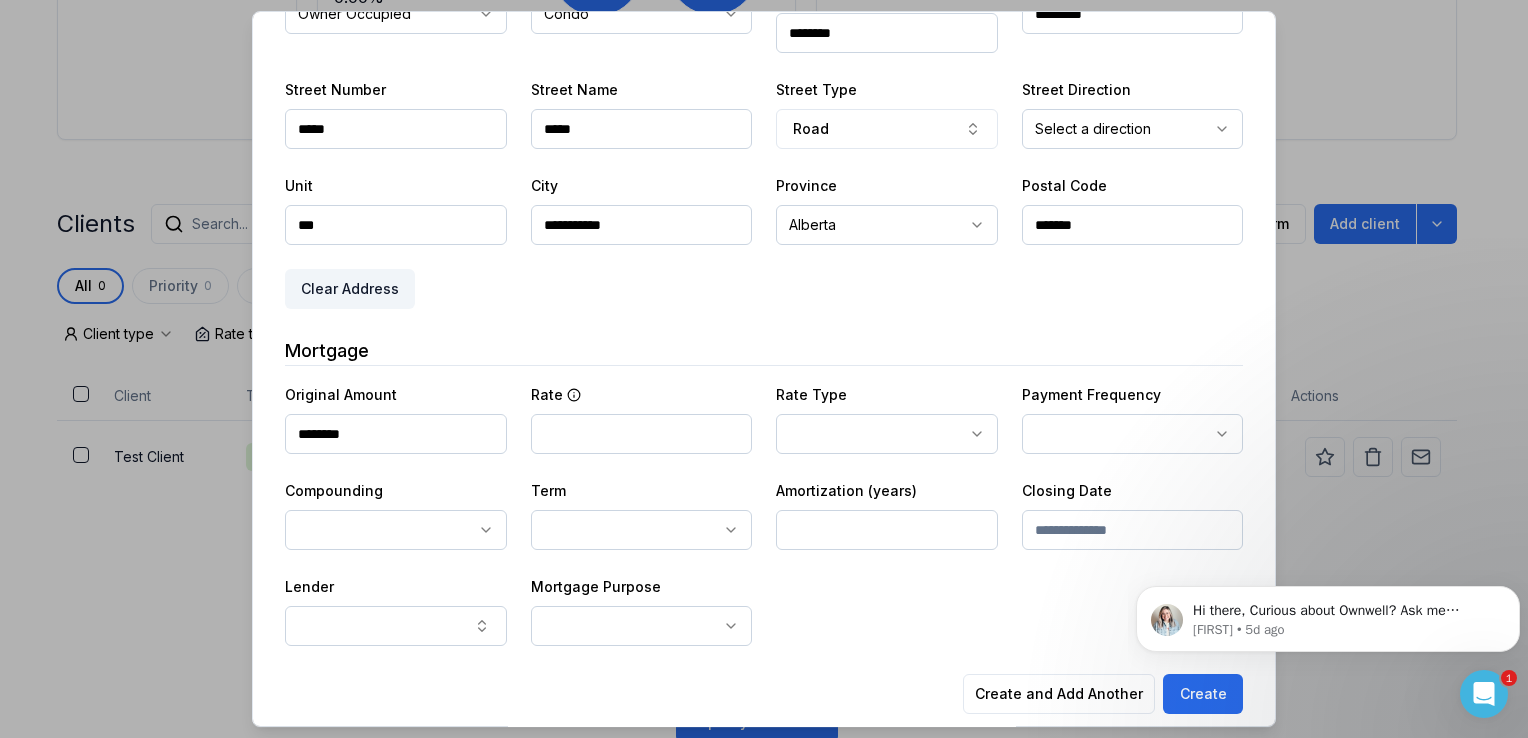 click at bounding box center [642, 434] 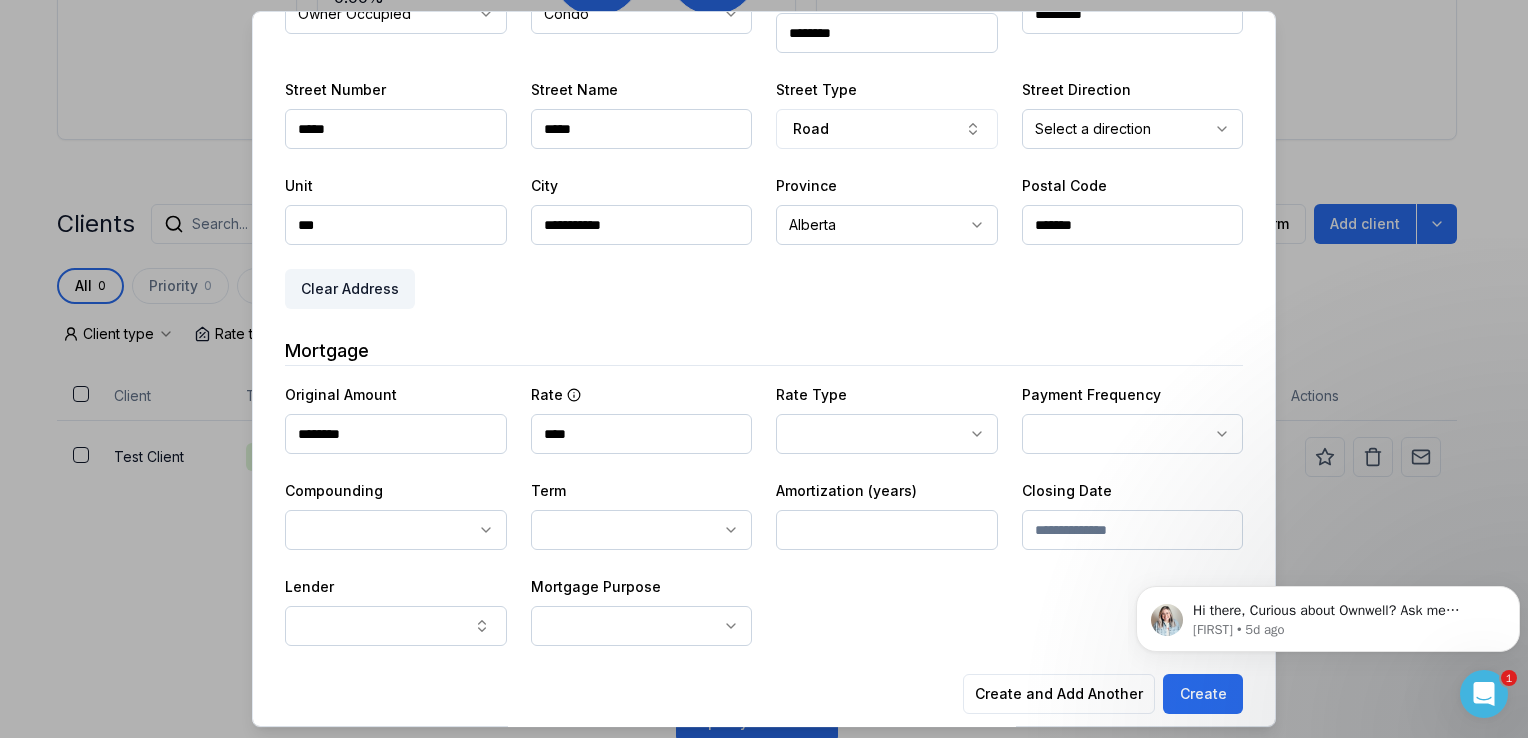 type on "****" 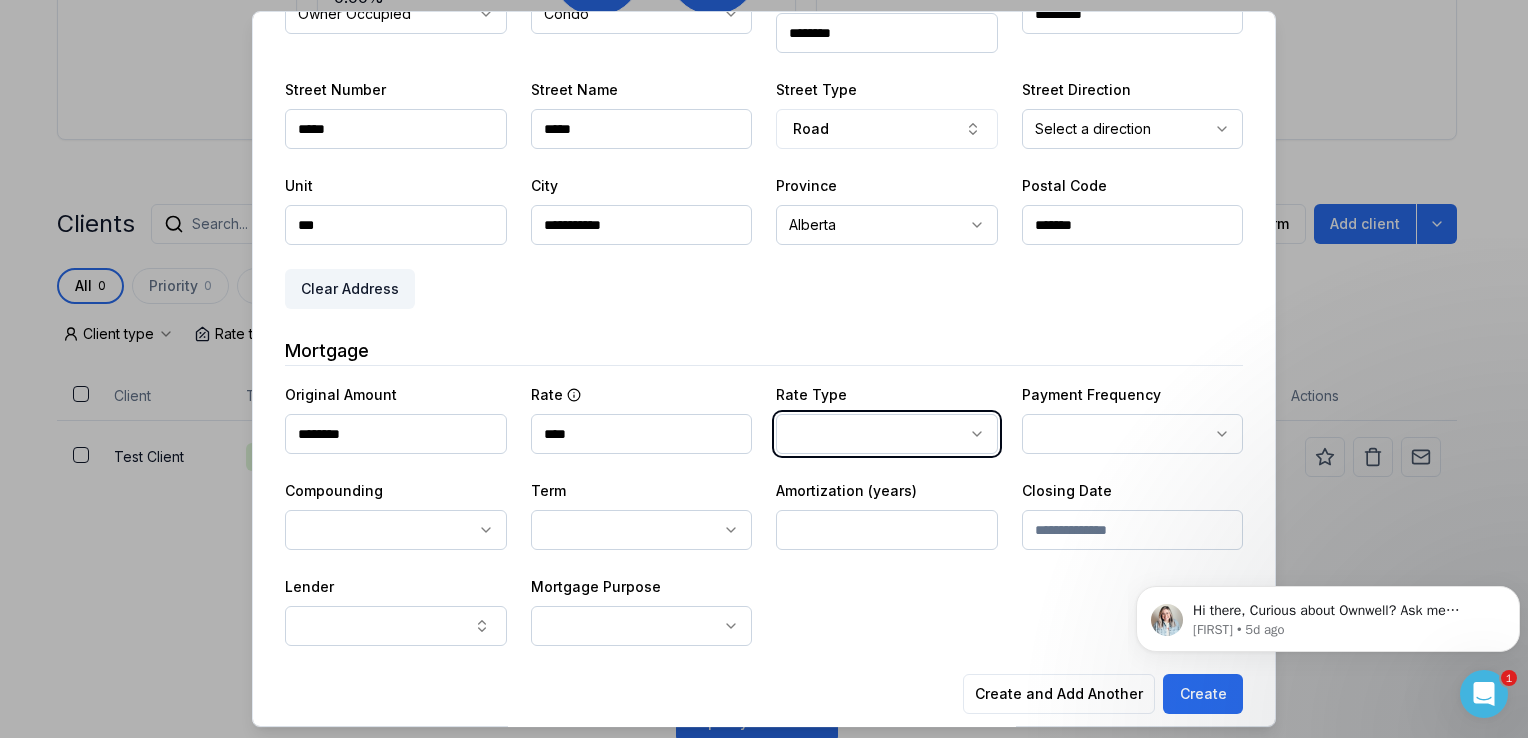 type 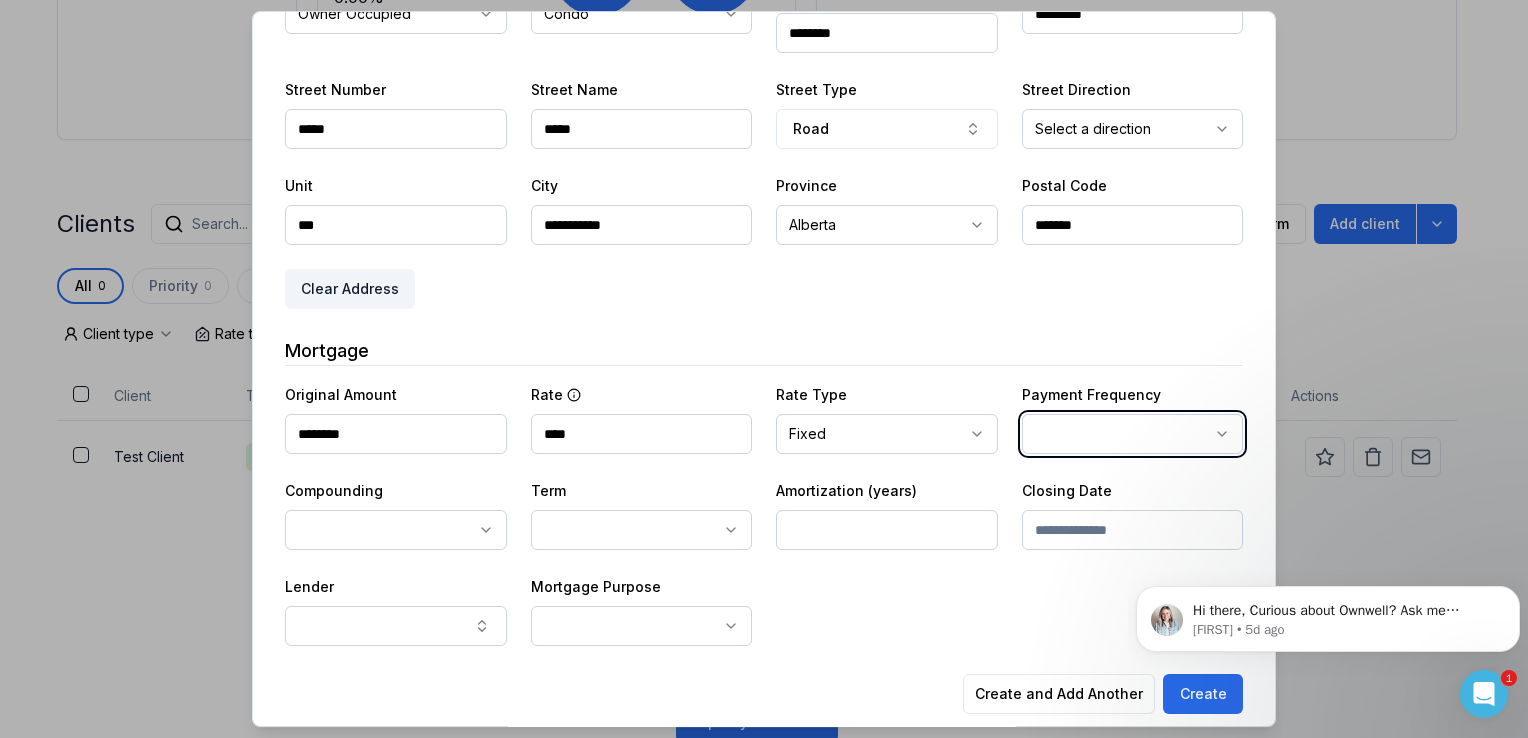 type 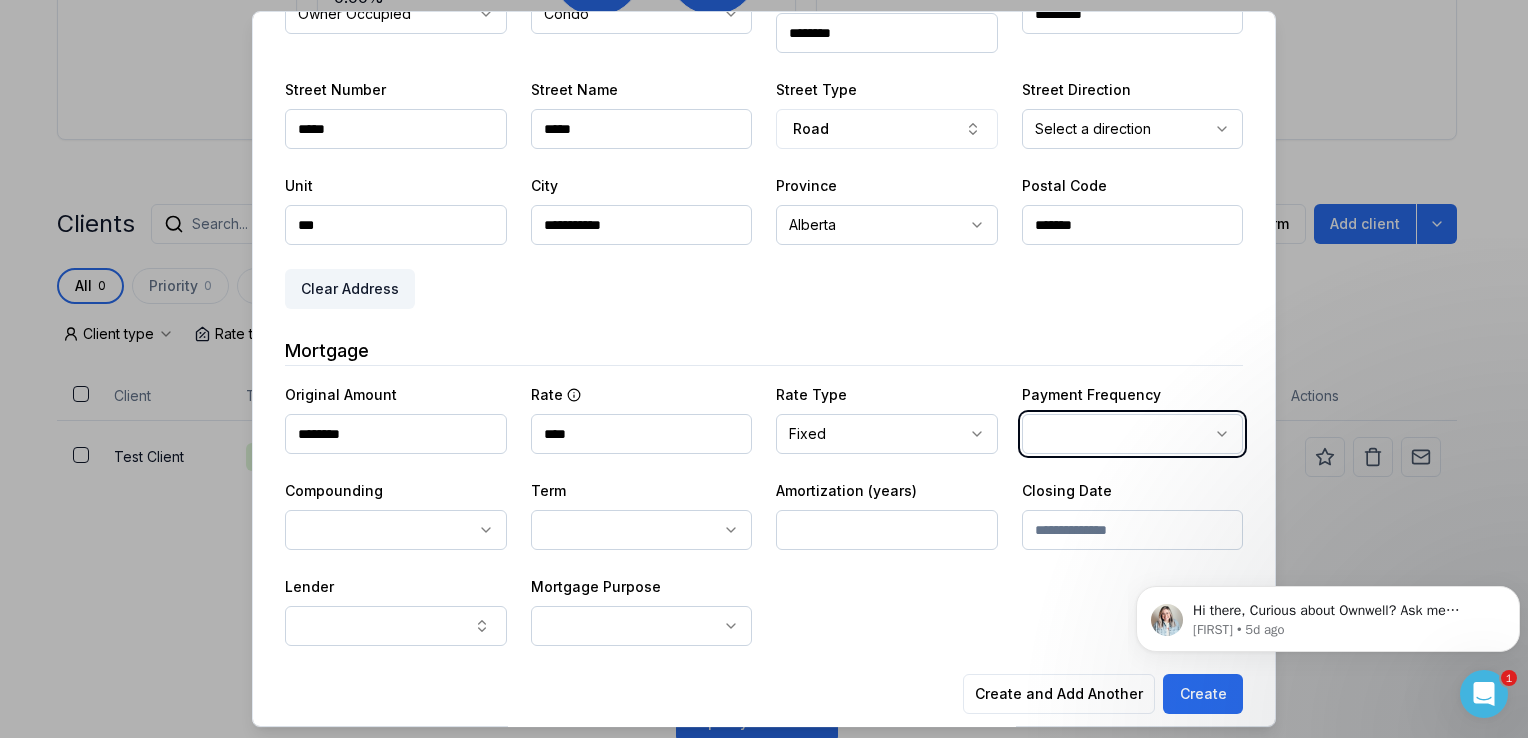 select on "*********" 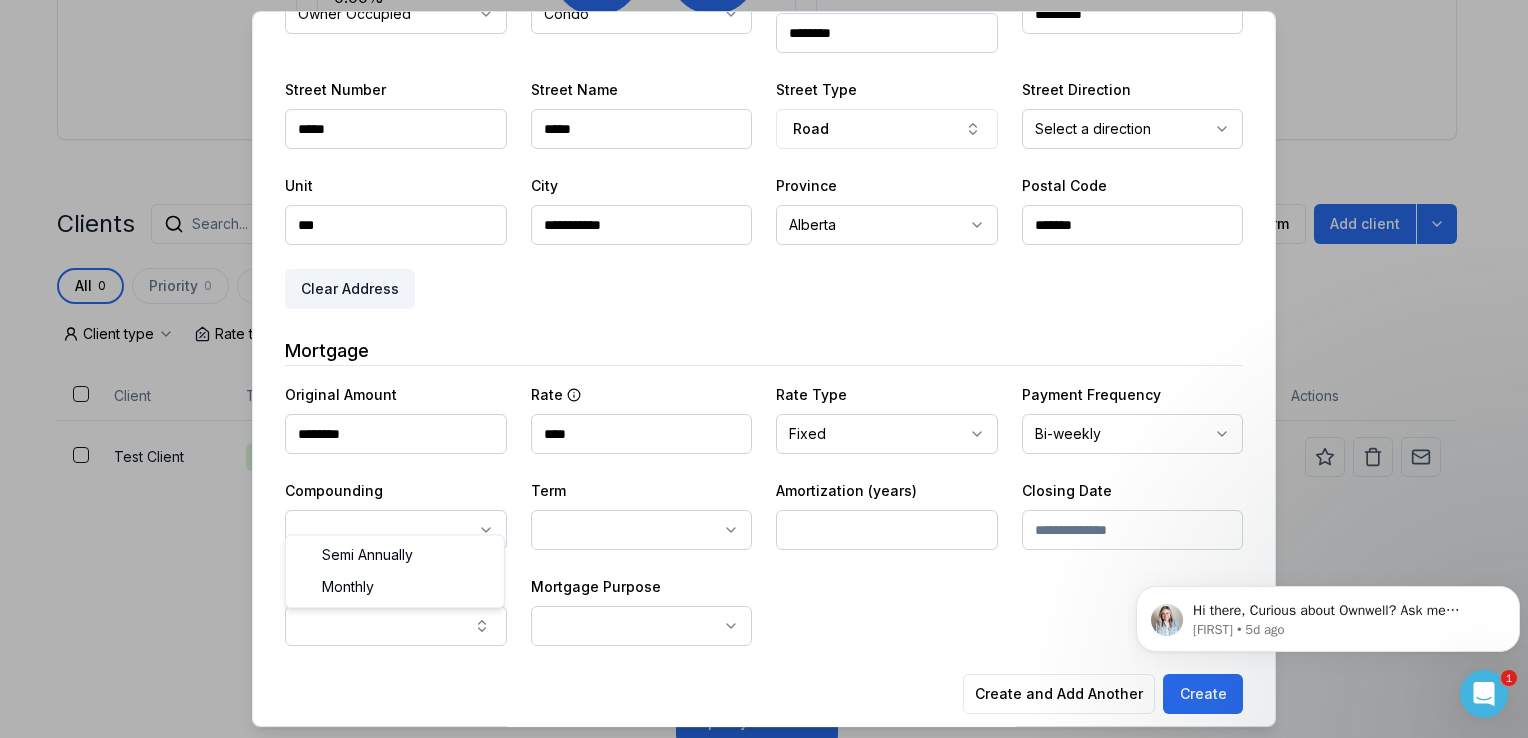 click on "Ownwell's platform is not optimized for mobile at this time.   For the best experience, please use a   desktop or laptop  to manage your account.   Note:  The   personalized homeownership reports   you generate for clients   are fully mobile-friendly   and can be easily viewed on any device. own well Dashboard Landing Page Adopt My Mortgage 0  of  100  clients used Purchase additional client capacity Insights Maturities by year 0 this year Mortgages All active Average fixed rate 0.00% Average variable rate 0.00% Average mortgage balance $0.00 Average LTV 0.00% Fixed   100 % Variable   0 % 5 years  100 % 3 years   0 % 1 year  0 % Digests Export Aug 2025 Sent Open rate Click rate Next home value estimate update August 4, 2025 Next digest delivery period Aug 11, 2025 - Aug 17, 2025 Clients Search... Bulk action   Import from  Submission Platform Add client All 0 Priority 0 Maturing soon 0 Trade up potential 0 Savings potential 0 Equity potential 0 Trigger rate 0 Client type Rate type Issues status Lender Client" at bounding box center [756, -150] 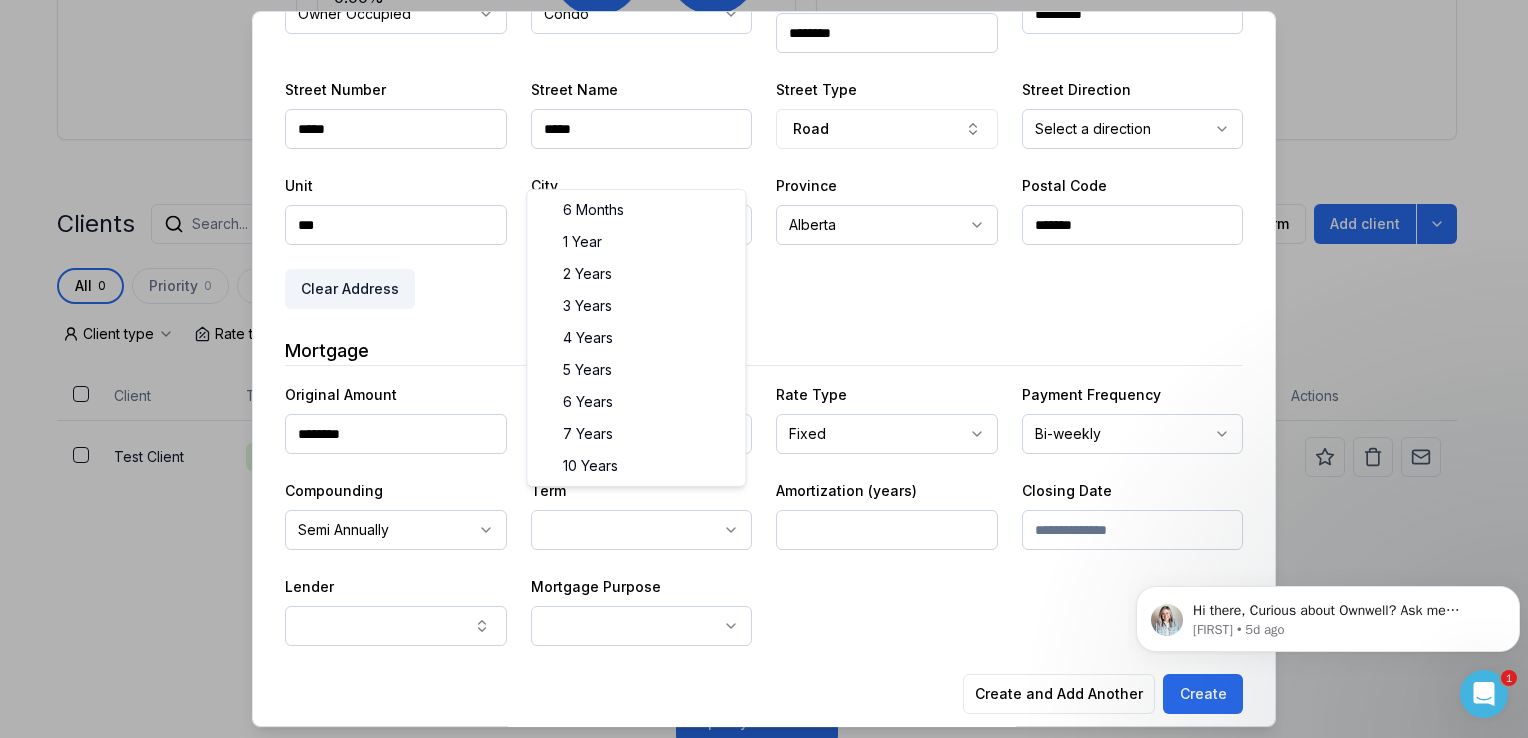 click on "Ownwell's platform is not optimized for mobile at this time.   For the best experience, please use a   desktop or laptop  to manage your account.   Note:  The   personalized homeownership reports   you generate for clients   are fully mobile-friendly   and can be easily viewed on any device. own well Dashboard Landing Page Adopt My Mortgage 0  of  100  clients used Purchase additional client capacity Insights Maturities by year 0 this year Mortgages All active Average fixed rate 0.00% Average variable rate 0.00% Average mortgage balance $0.00 Average LTV 0.00% Fixed   100 % Variable   0 % 5 years  100 % 3 years   0 % 1 year  0 % Digests Export Aug 2025 Sent Open rate Click rate Next home value estimate update August 4, 2025 Next digest delivery period Aug 11, 2025 - Aug 17, 2025 Clients Search... Bulk action   Import from  Submission Platform Add client All 0 Priority 0 Maturing soon 0 Trade up potential 0 Savings potential 0 Equity potential 0 Trigger rate 0 Client type Rate type Issues status Lender Client" at bounding box center (756, -150) 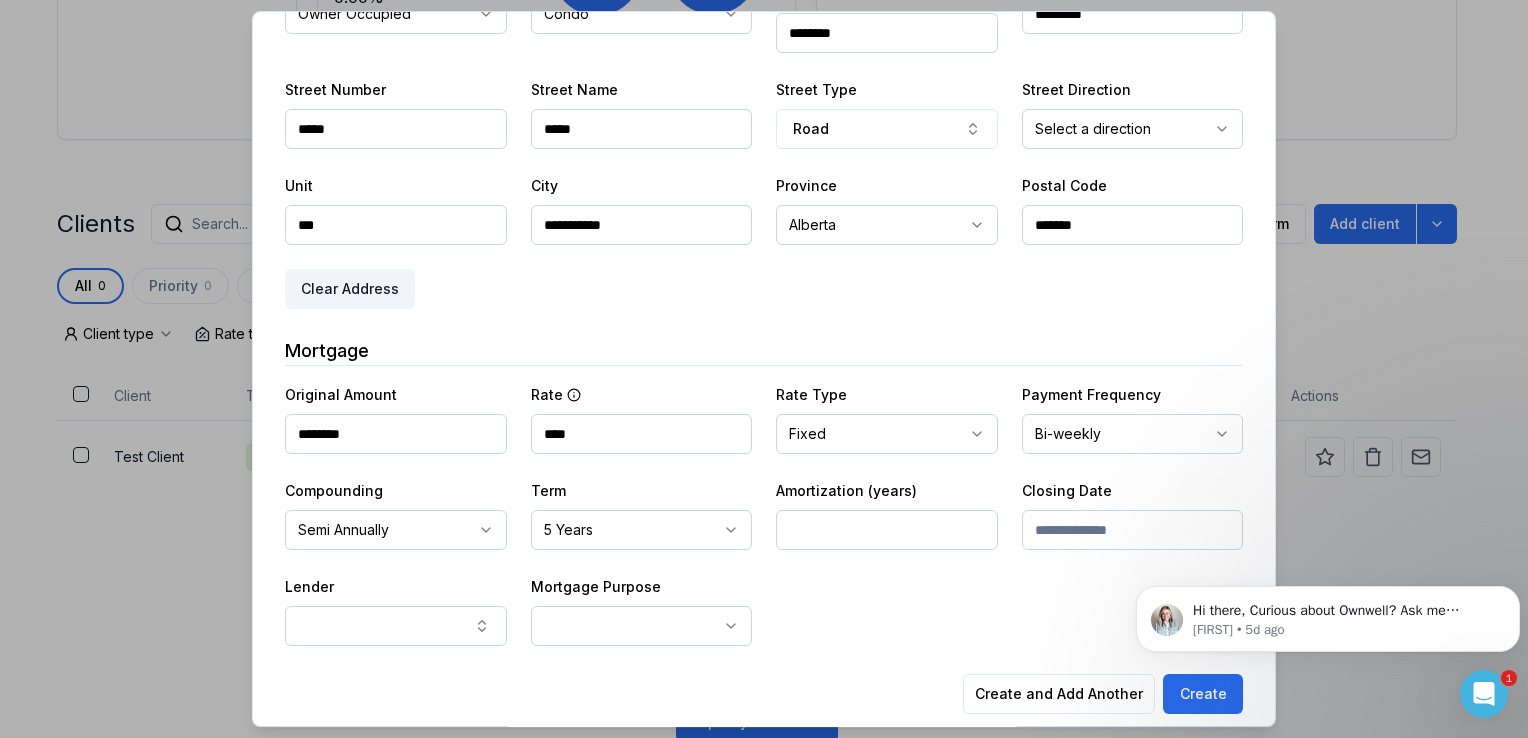 click at bounding box center (887, 530) 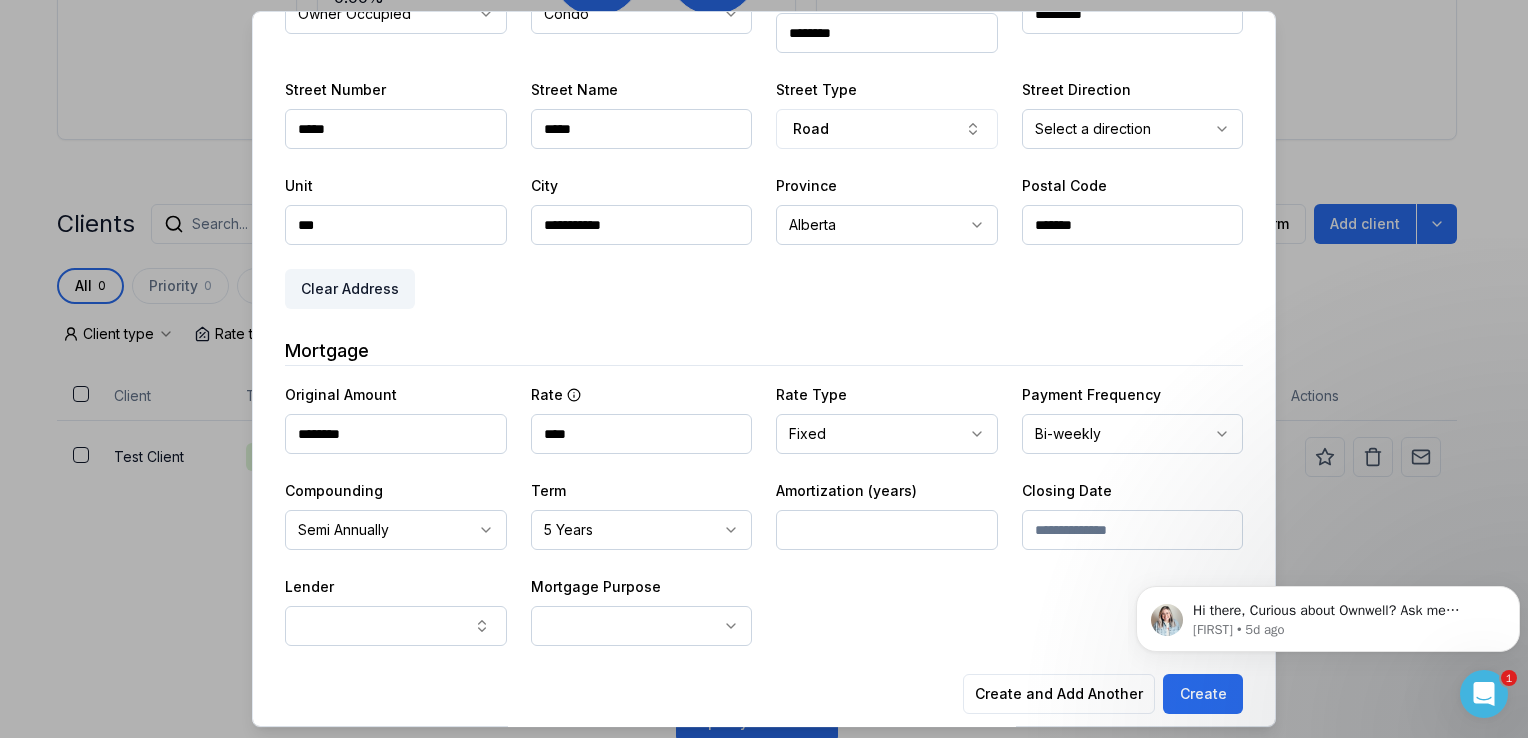type on "**" 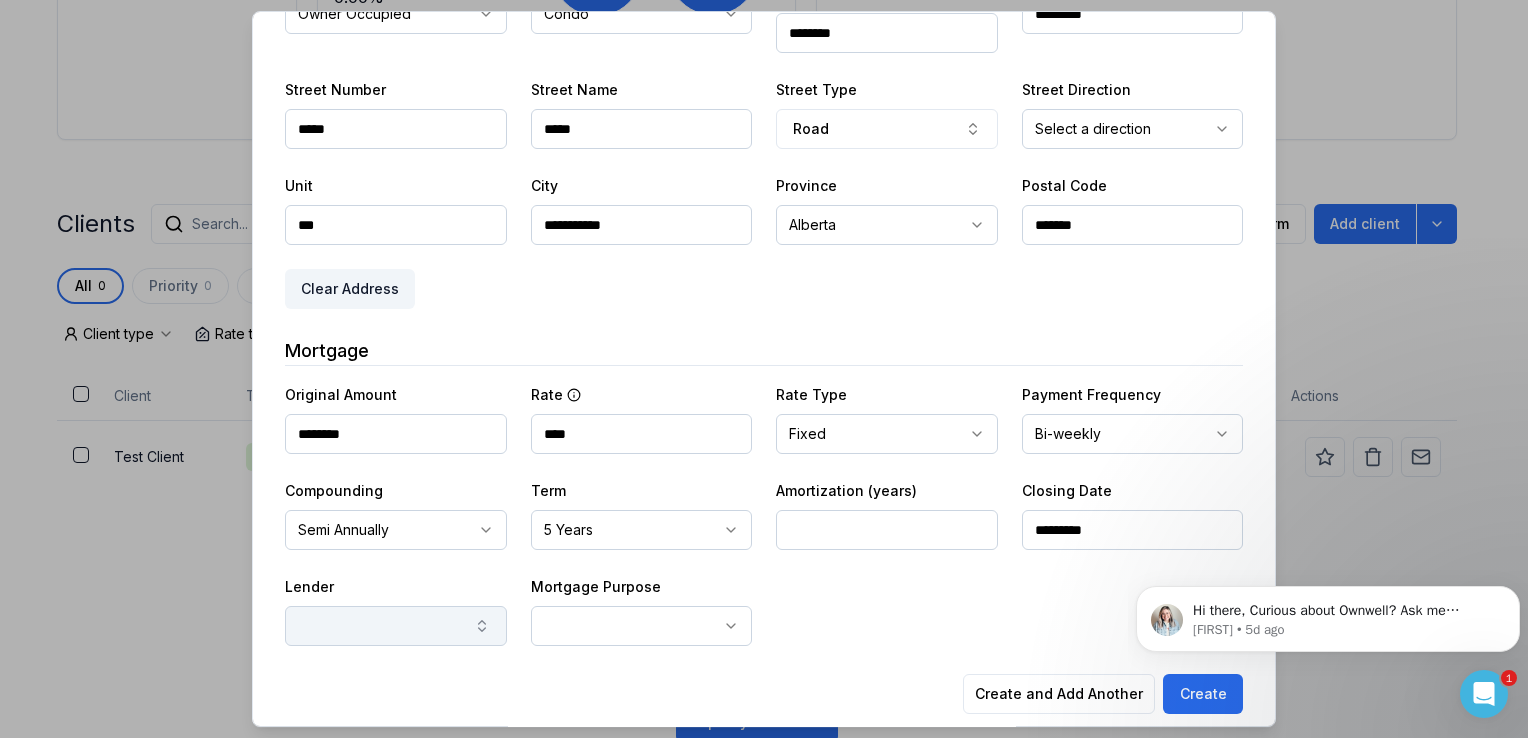 type on "*********" 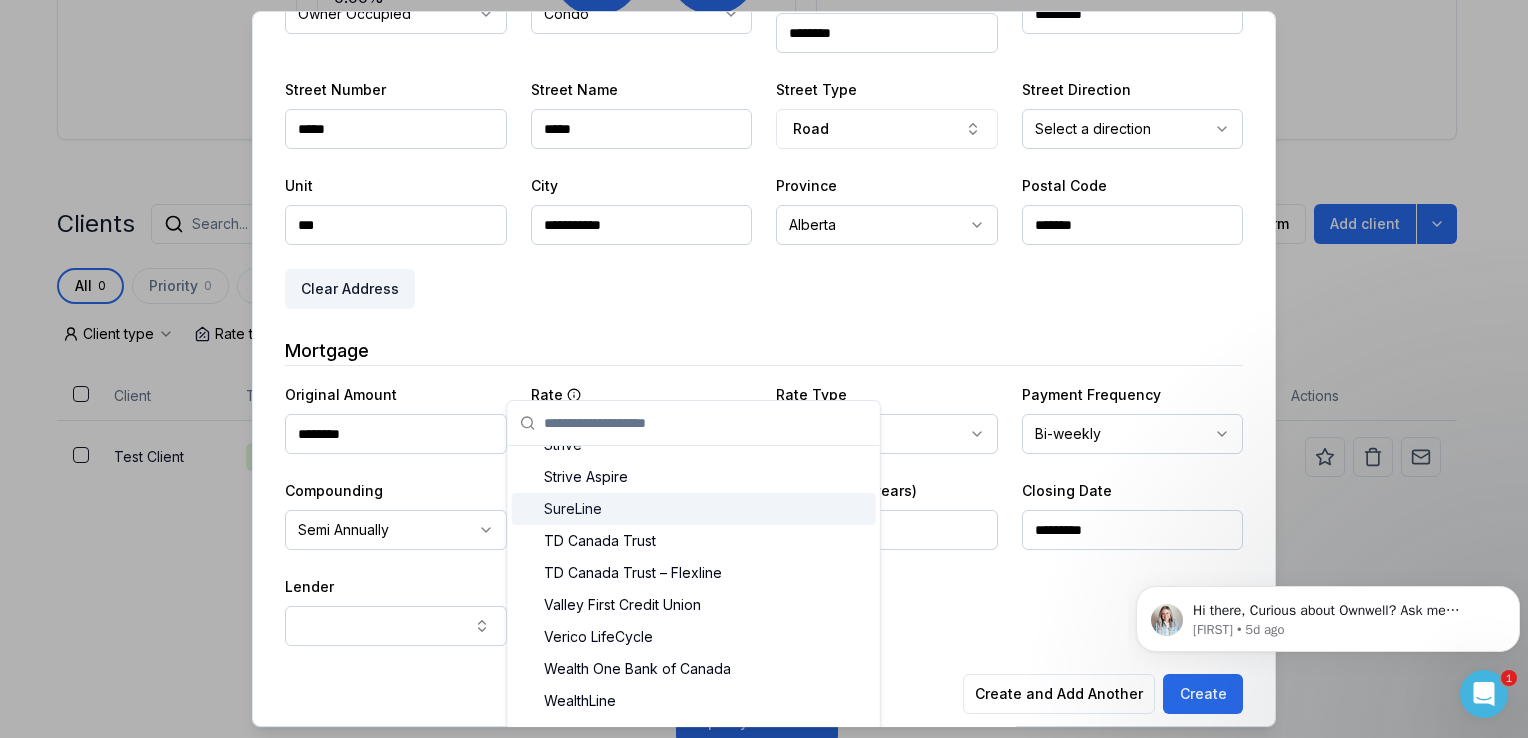 scroll, scrollTop: 2940, scrollLeft: 0, axis: vertical 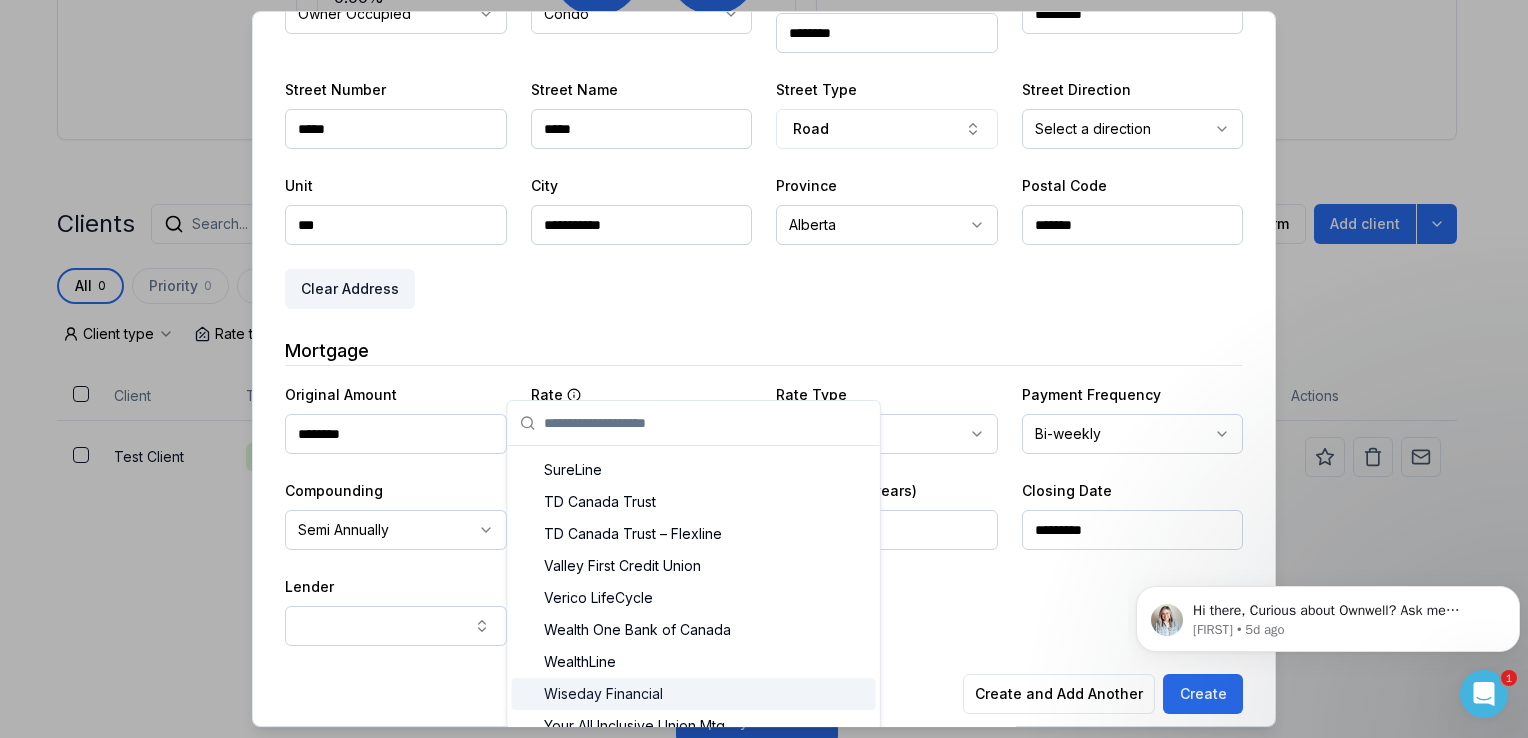 click on "**********" at bounding box center (764, 369) 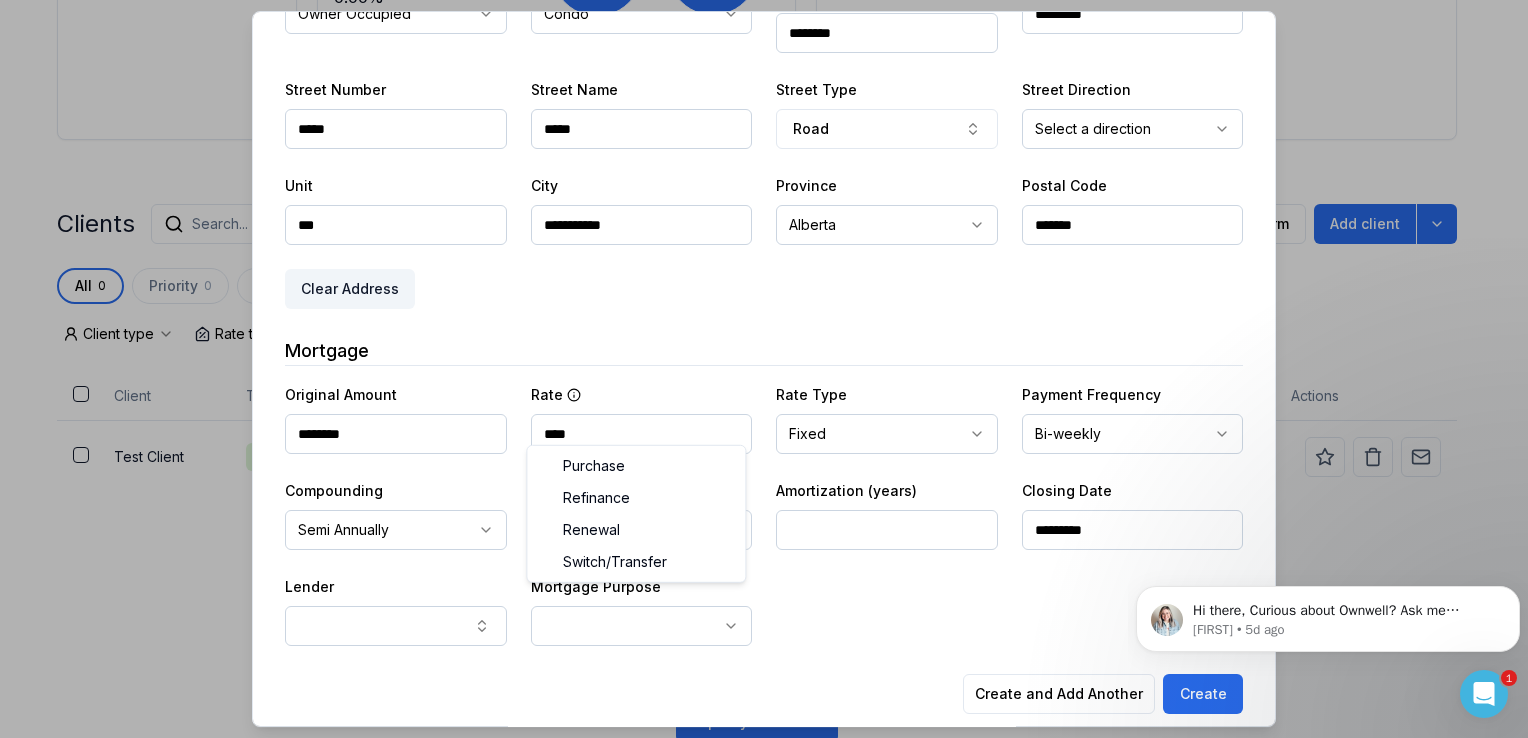 click on "Ownwell's platform is not optimized for mobile at this time.   For the best experience, please use a   desktop or laptop  to manage your account.   Note:  The   personalized homeownership reports   you generate for clients   are fully mobile-friendly   and can be easily viewed on any device. own well Dashboard Landing Page Adopt My Mortgage 0  of  100  clients used Purchase additional client capacity Insights Maturities by year 0 this year Mortgages All active Average fixed rate 0.00% Average variable rate 0.00% Average mortgage balance $0.00 Average LTV 0.00% Fixed   100 % Variable   0 % 5 years  100 % 3 years   0 % 1 year  0 % Digests Export Aug 2025 Sent Open rate Click rate Next home value estimate update August 4, 2025 Next digest delivery period Aug 11, 2025 - Aug 17, 2025 Clients Search... Bulk action   Import from  Submission Platform Add client All 0 Priority 0 Maturing soon 0 Trade up potential 0 Savings potential 0 Equity potential 0 Trigger rate 0 Client type Rate type Issues status Lender Client" at bounding box center (756, -150) 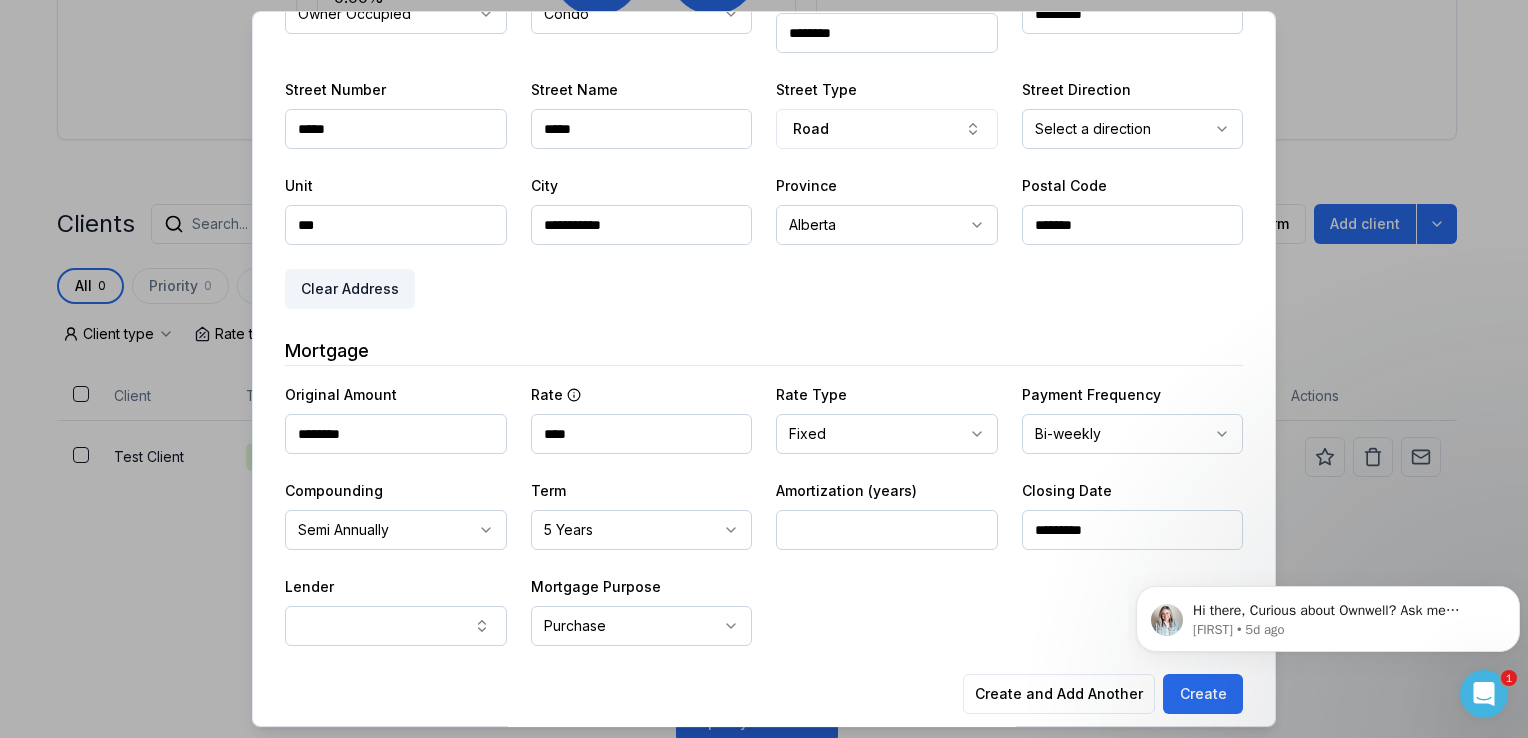 click on "Hi there, Curious about Ownwell? Ask me anything - we're here to help you turn your funded clients into repeat and referral business. [FIRST] • 5d ago" at bounding box center (1328, 614) 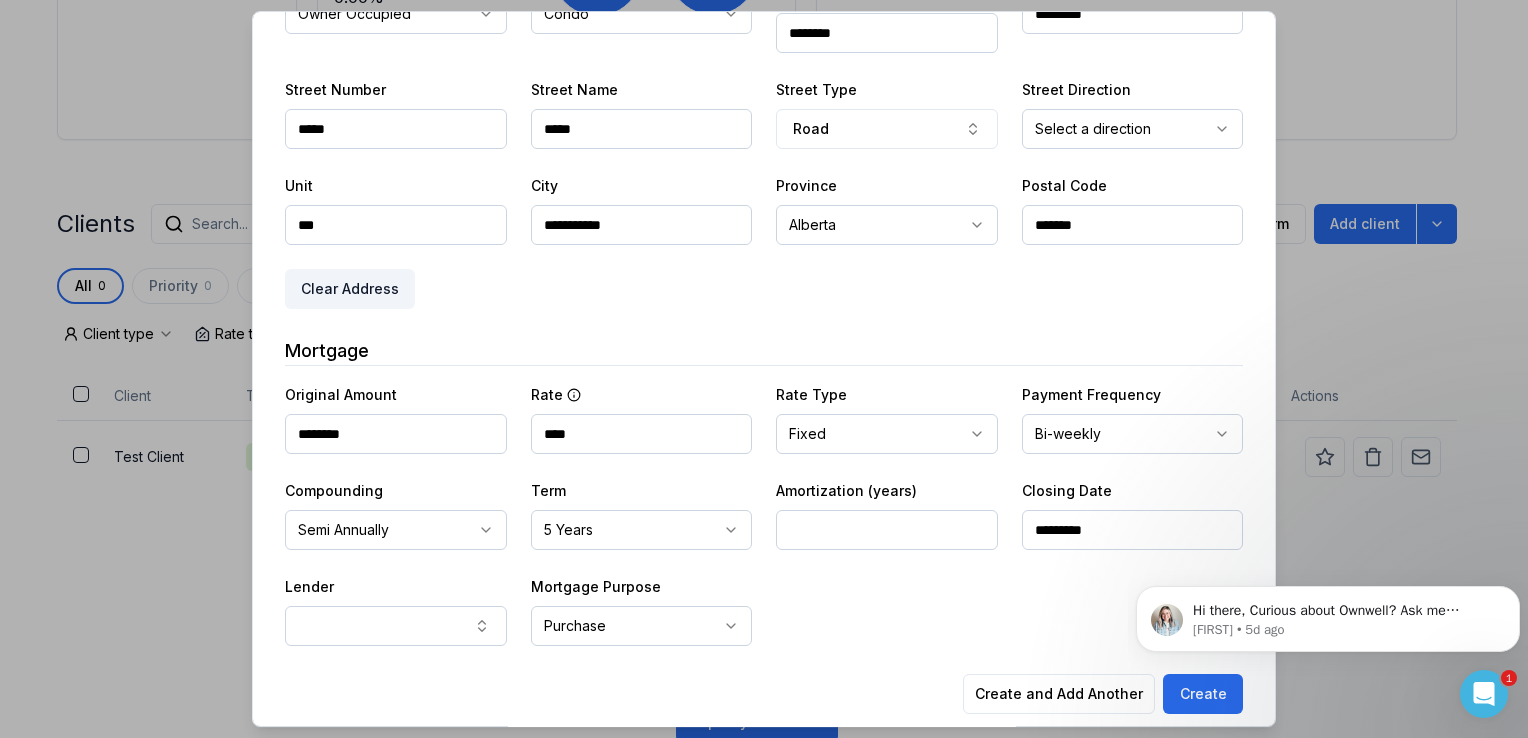click on "Hi there, Curious about Ownwell? Ask me anything - we're here to help you turn your funded clients into repeat and referral business. [FIRST] • 5d ago" 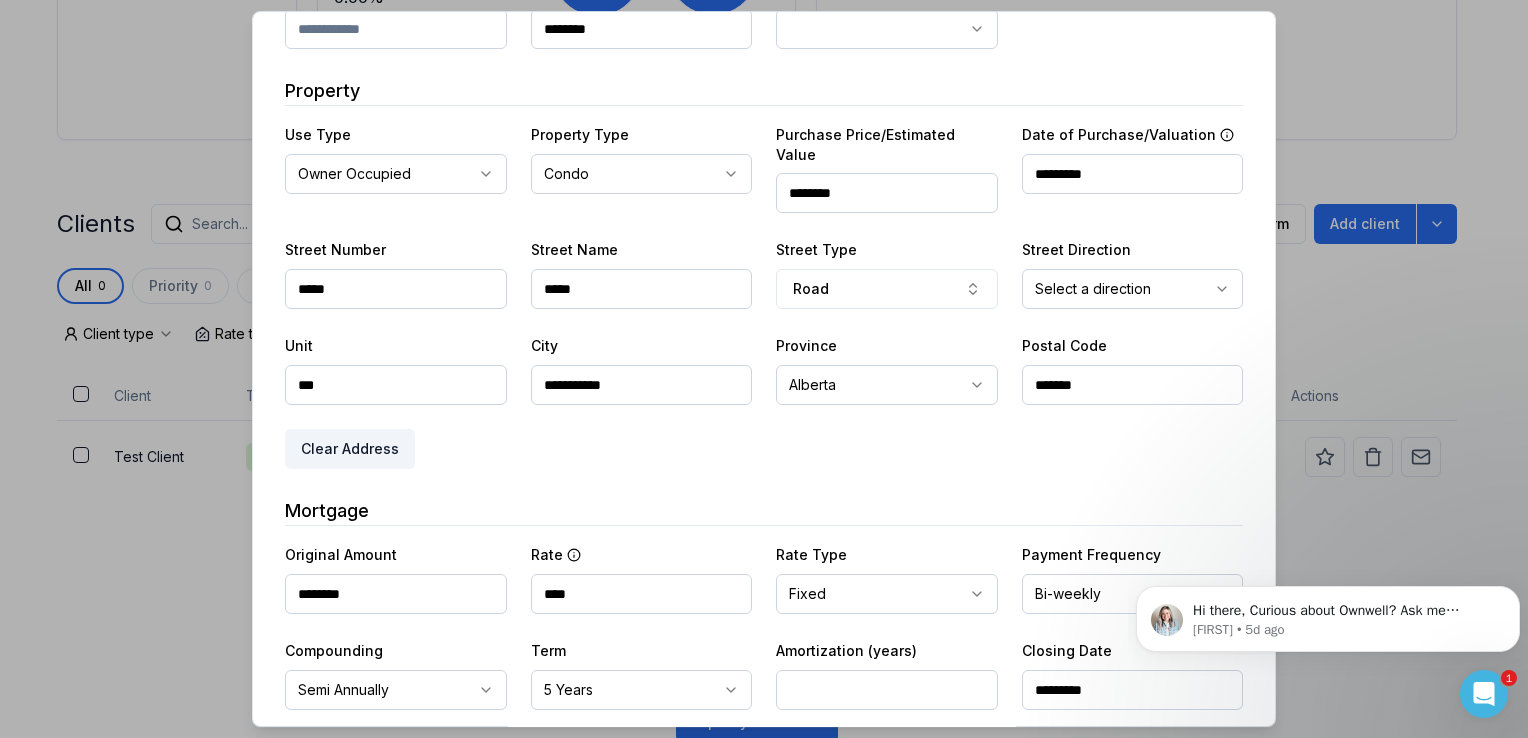 scroll, scrollTop: 504, scrollLeft: 0, axis: vertical 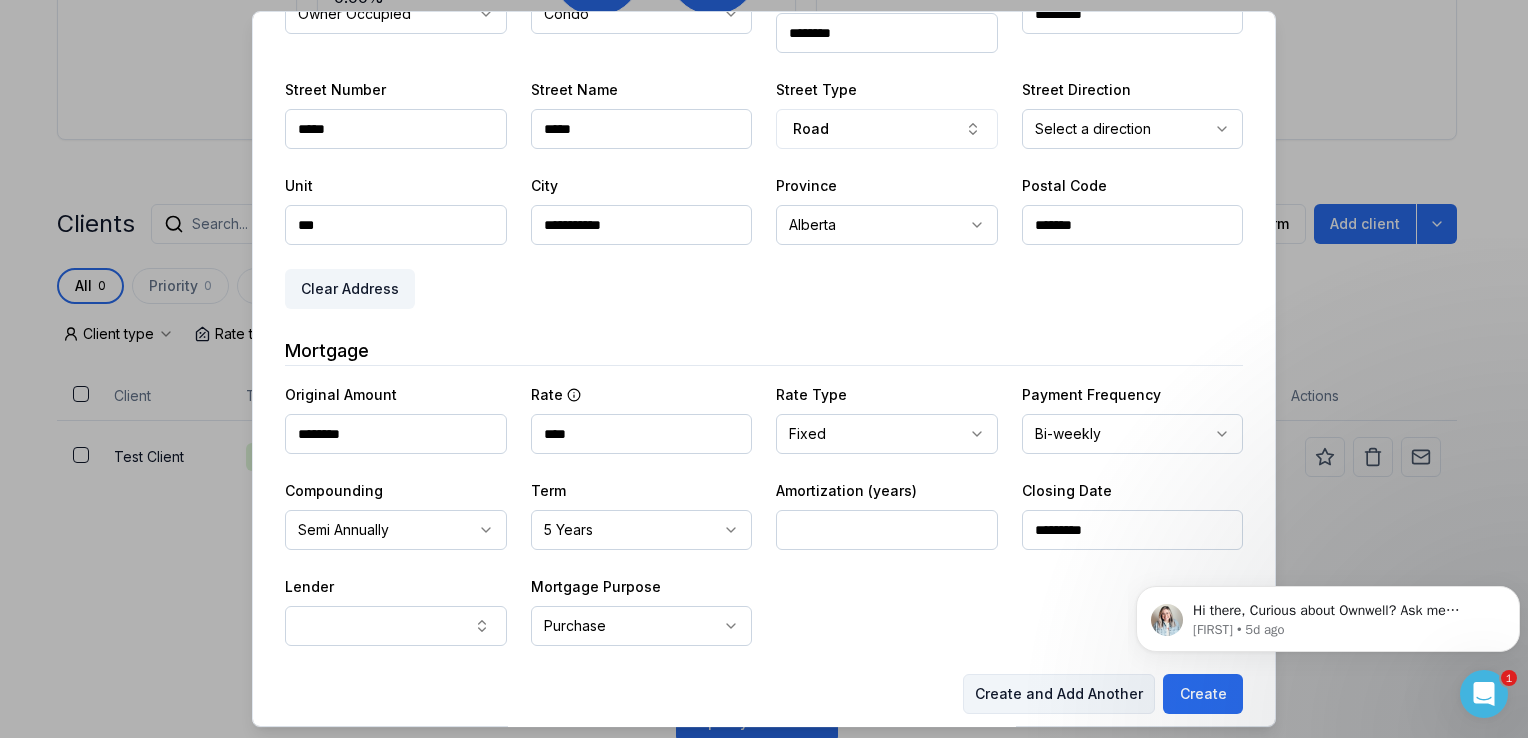 click on "Create and Add Another" at bounding box center (1059, 694) 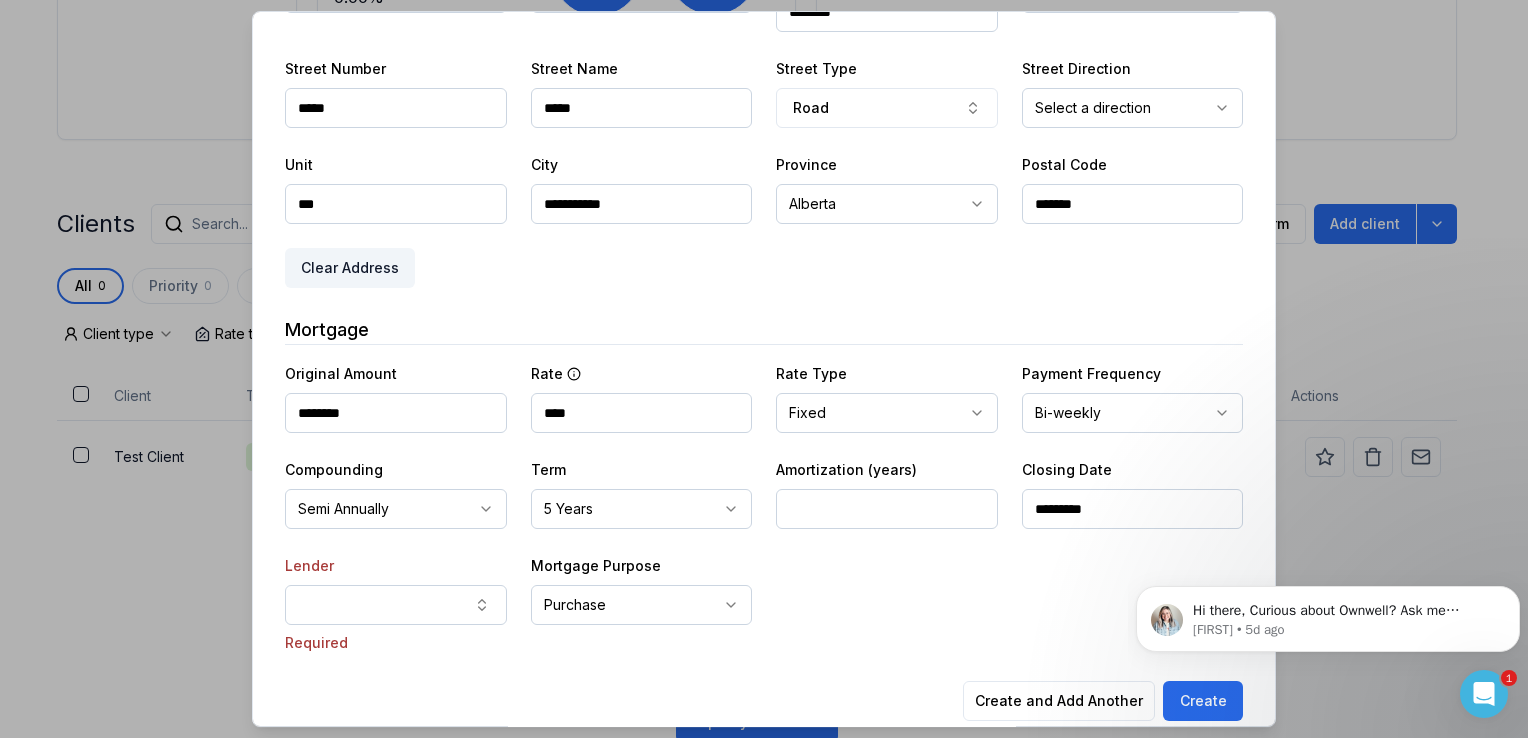 scroll, scrollTop: 532, scrollLeft: 0, axis: vertical 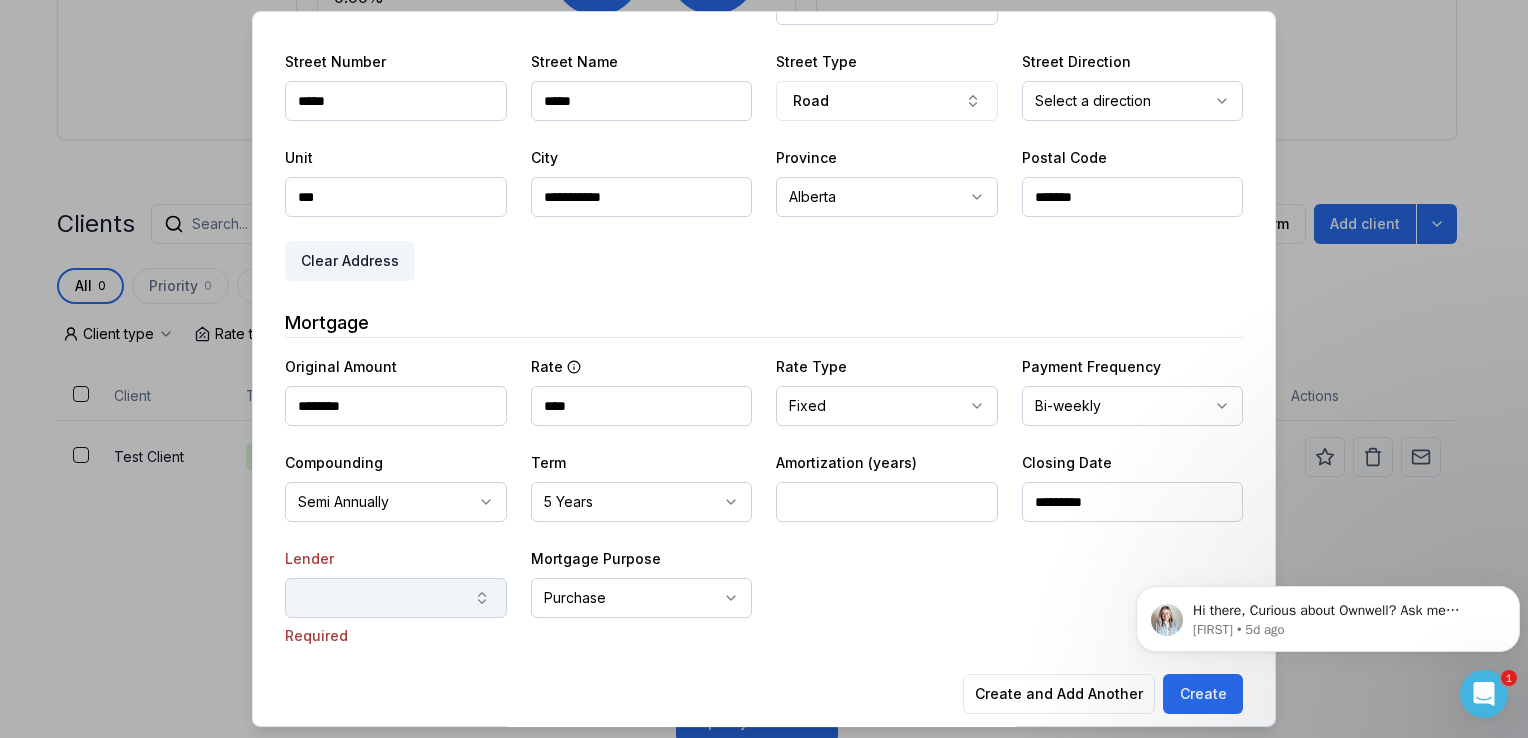 click at bounding box center [396, 598] 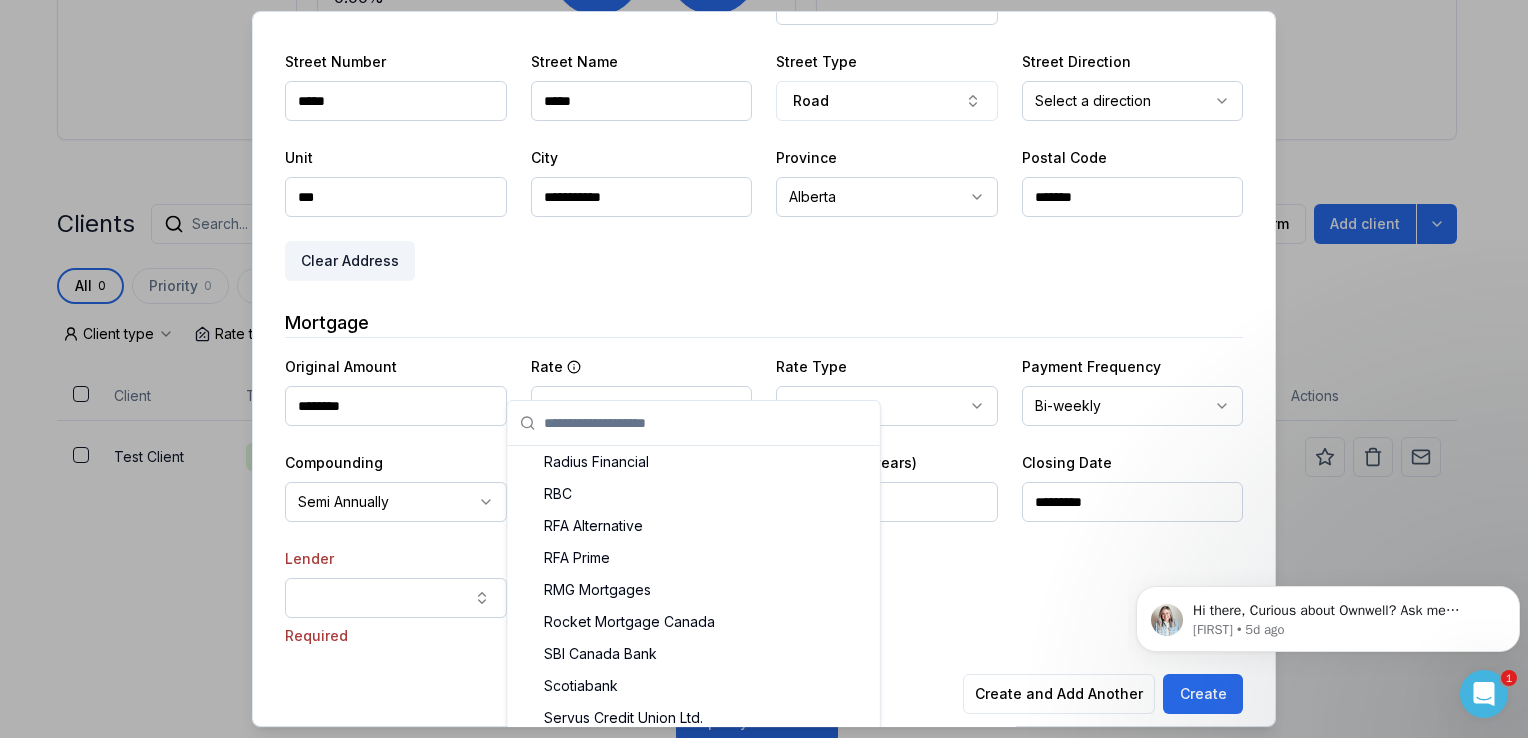 scroll, scrollTop: 2600, scrollLeft: 0, axis: vertical 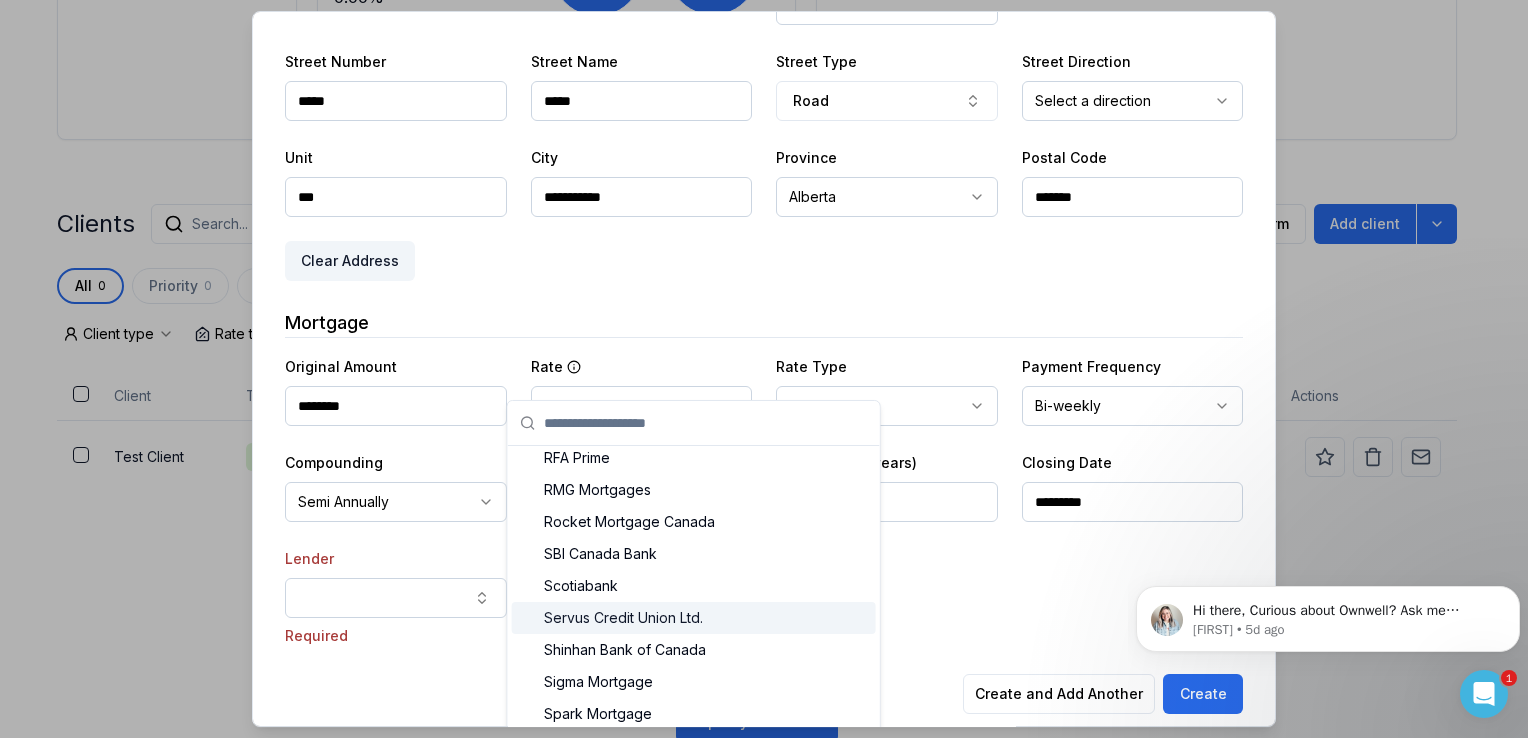 click on "Servus Credit Union Ltd." at bounding box center [694, 618] 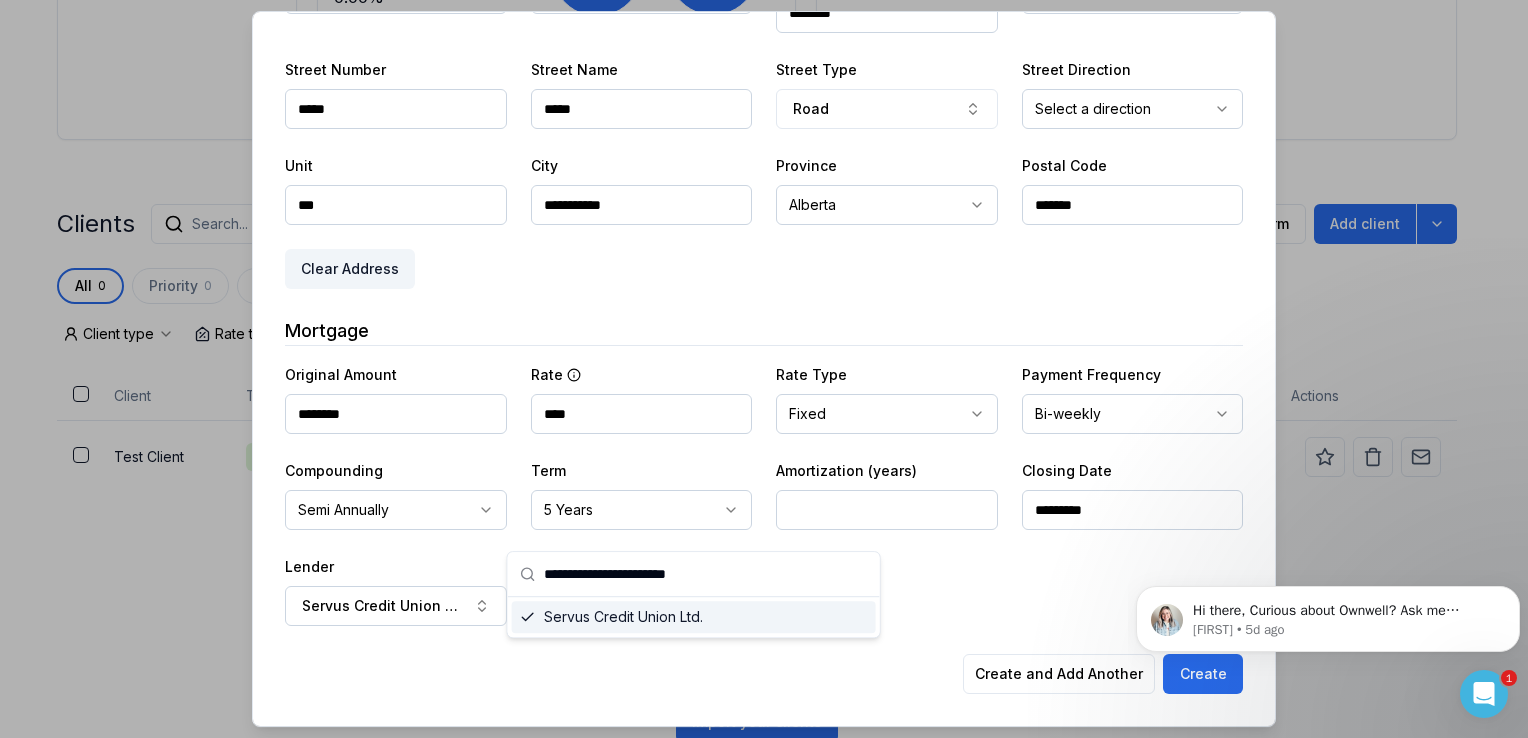 scroll, scrollTop: 0, scrollLeft: 0, axis: both 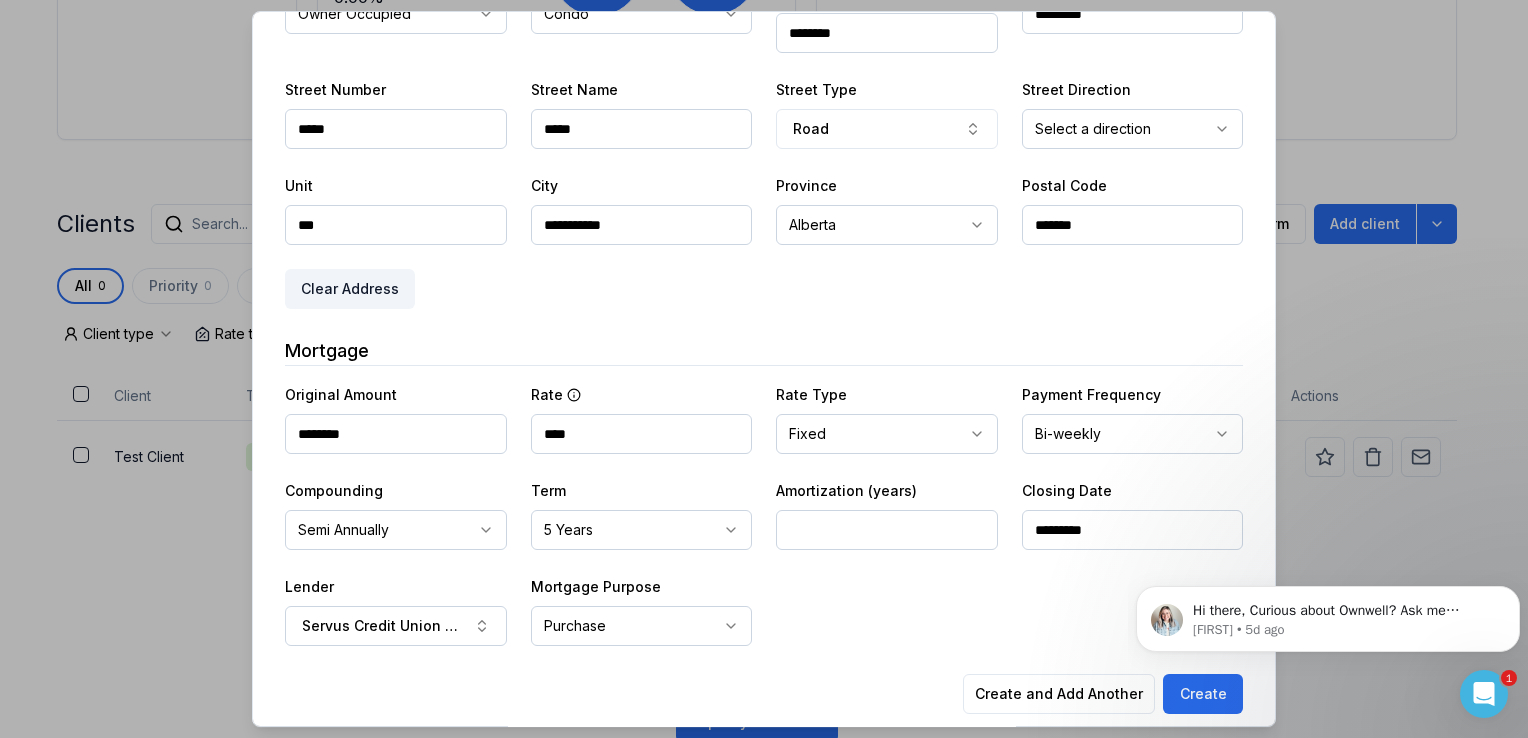 click on "Hi there, Curious about Ownwell? Ask me anything - we're here to help you turn your funded clients into repeat and referral business. [FIRST] • 5d ago" at bounding box center [1328, 614] 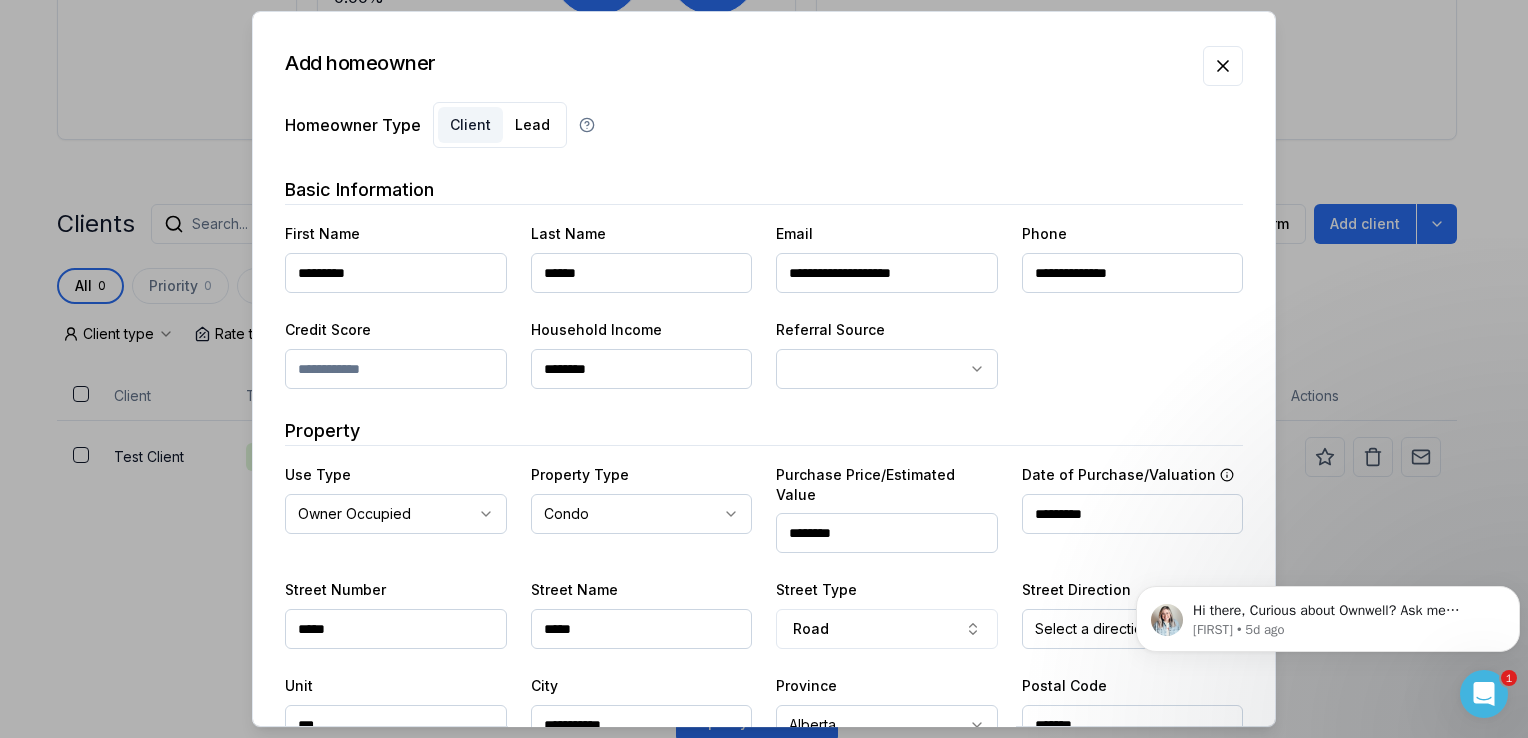 scroll, scrollTop: 0, scrollLeft: 0, axis: both 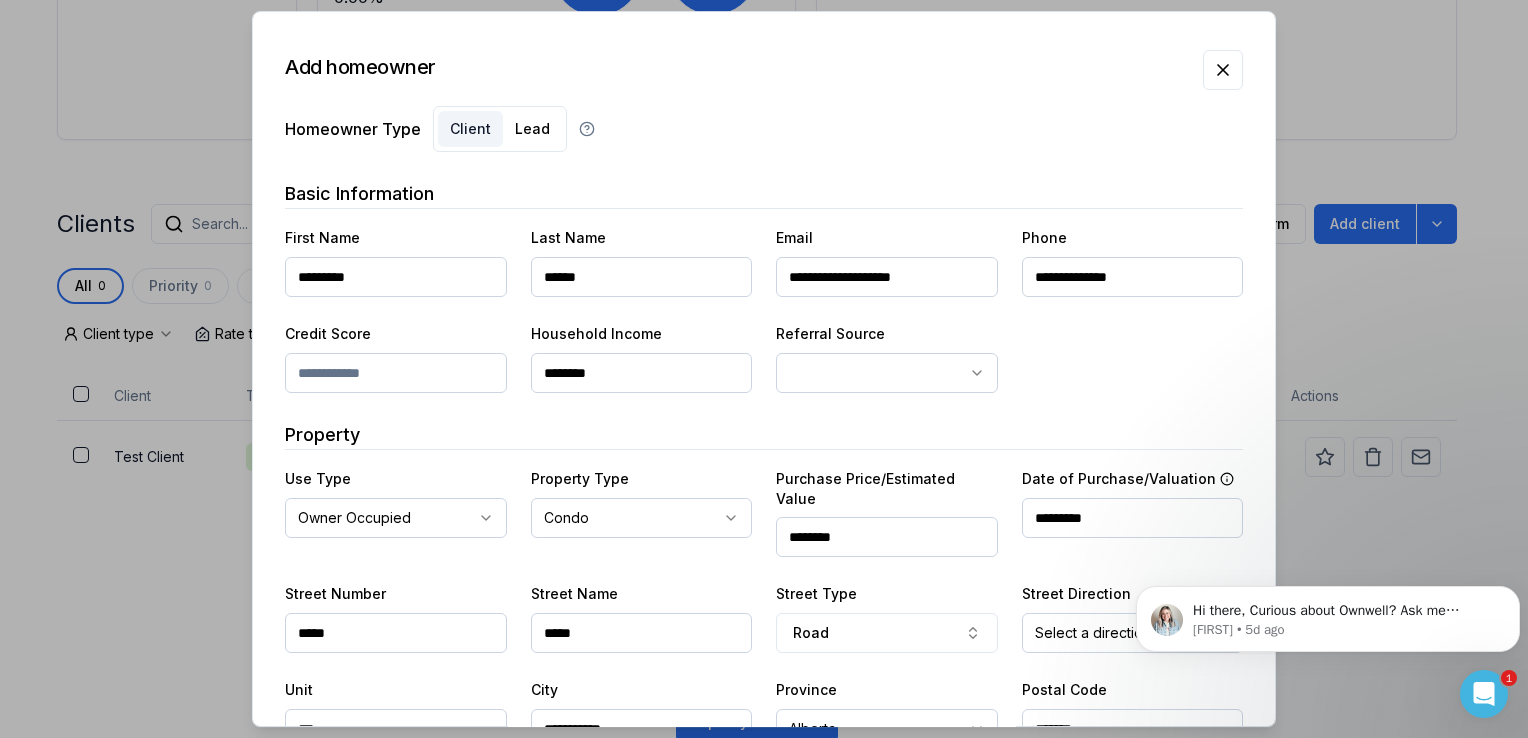 click on "Ownwell's platform is not optimized for mobile at this time.   For the best experience, please use a   desktop or laptop  to manage your account.   Note:  The   personalized homeownership reports   you generate for clients   are fully mobile-friendly   and can be easily viewed on any device. own well Dashboard Landing Page Adopt My Mortgage 0  of  100  clients used Purchase additional client capacity Insights Maturities by year 0 this year Mortgages All active Average fixed rate 0.00% Average variable rate 0.00% Average mortgage balance $0.00 Average LTV 0.00% Fixed   100 % Variable   0 % 5 years  100 % 3 years   0 % 1 year  0 % Digests Export Aug 2025 Sent Open rate Click rate Next home value estimate update August 4, 2025 Next digest delivery period Aug 11, 2025 - Aug 17, 2025 Clients Search... Bulk action   Import from  Submission Platform Add client All 0 Priority 0 Maturing soon 0 Trade up potential 0 Savings potential 0 Equity potential 0 Trigger rate 0 Client type Rate type Issues status Lender Client" at bounding box center (756, -150) 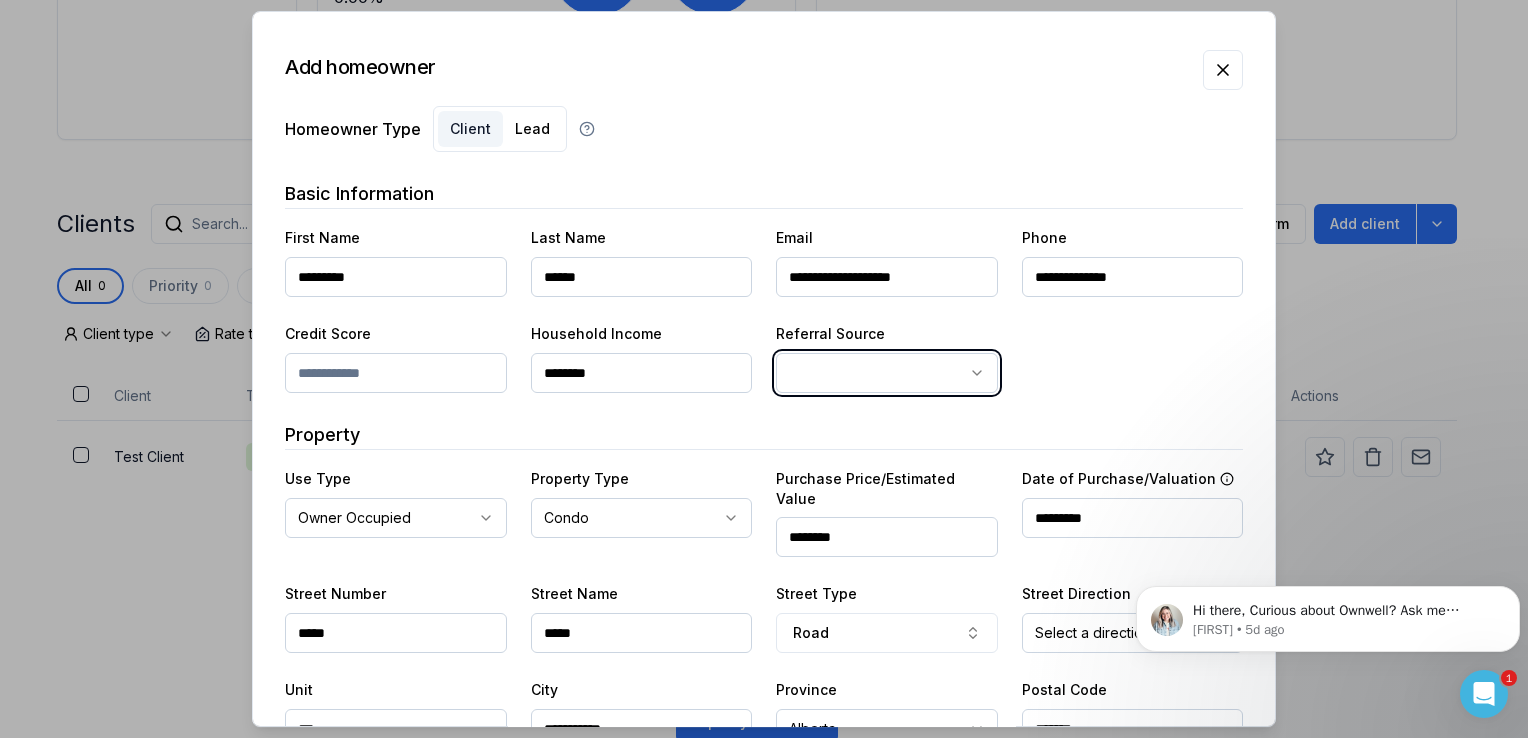 click on "Ownwell's platform is not optimized for mobile at this time.   For the best experience, please use a   desktop or laptop  to manage your account.   Note:  The   personalized homeownership reports   you generate for clients   are fully mobile-friendly   and can be easily viewed on any device. own well Dashboard Landing Page Adopt My Mortgage 0  of  100  clients used Purchase additional client capacity Insights Maturities by year 0 this year Mortgages All active Average fixed rate 0.00% Average variable rate 0.00% Average mortgage balance $0.00 Average LTV 0.00% Fixed   100 % Variable   0 % 5 years  100 % 3 years   0 % 1 year  0 % Digests Export Aug 2025 Sent Open rate Click rate Next home value estimate update August 4, 2025 Next digest delivery period Aug 11, 2025 - Aug 17, 2025 Clients Search... Bulk action   Import from  Submission Platform Add client All 0 Priority 0 Maturing soon 0 Trade up potential 0 Savings potential 0 Equity potential 0 Trigger rate 0 Client type Rate type Issues status Lender Client" at bounding box center [756, -150] 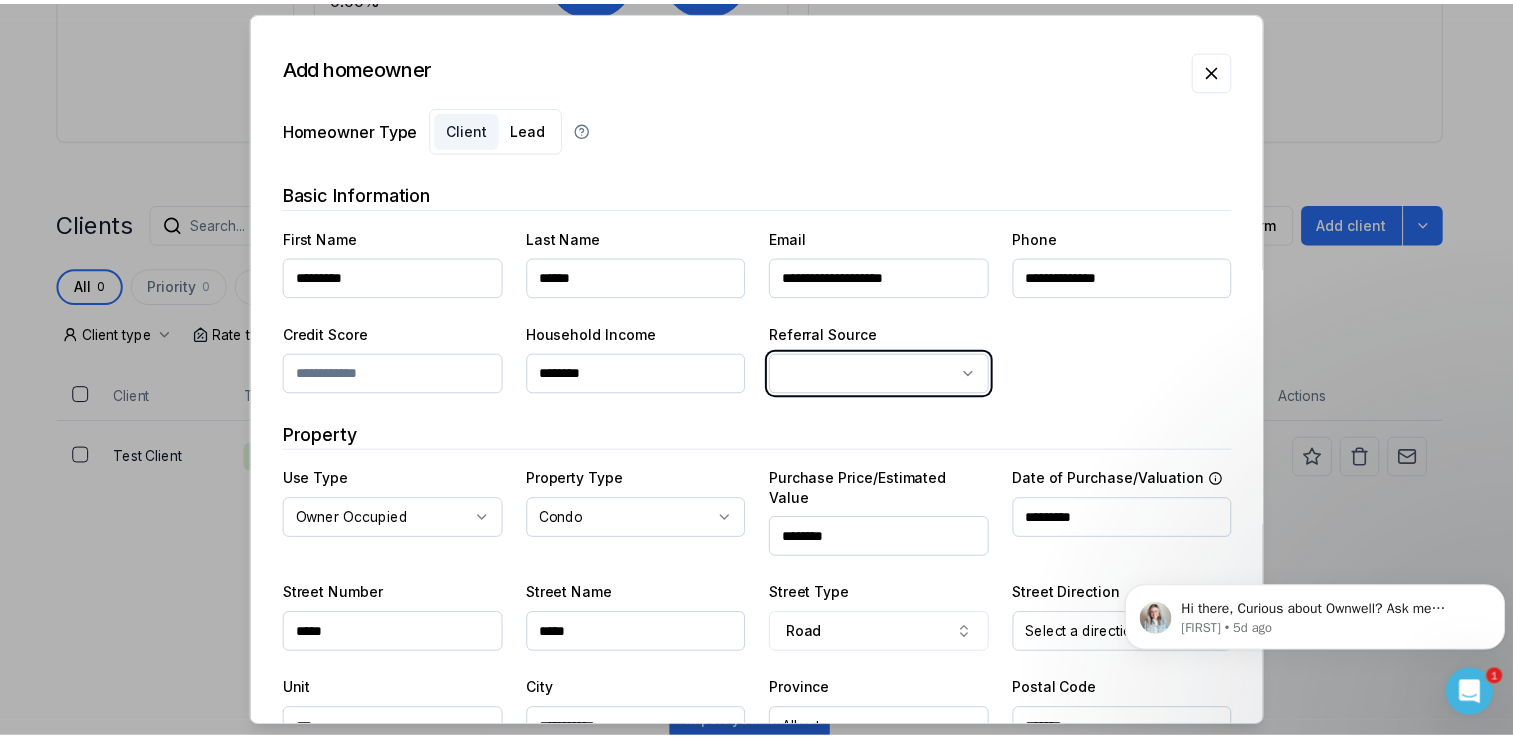 scroll, scrollTop: 504, scrollLeft: 0, axis: vertical 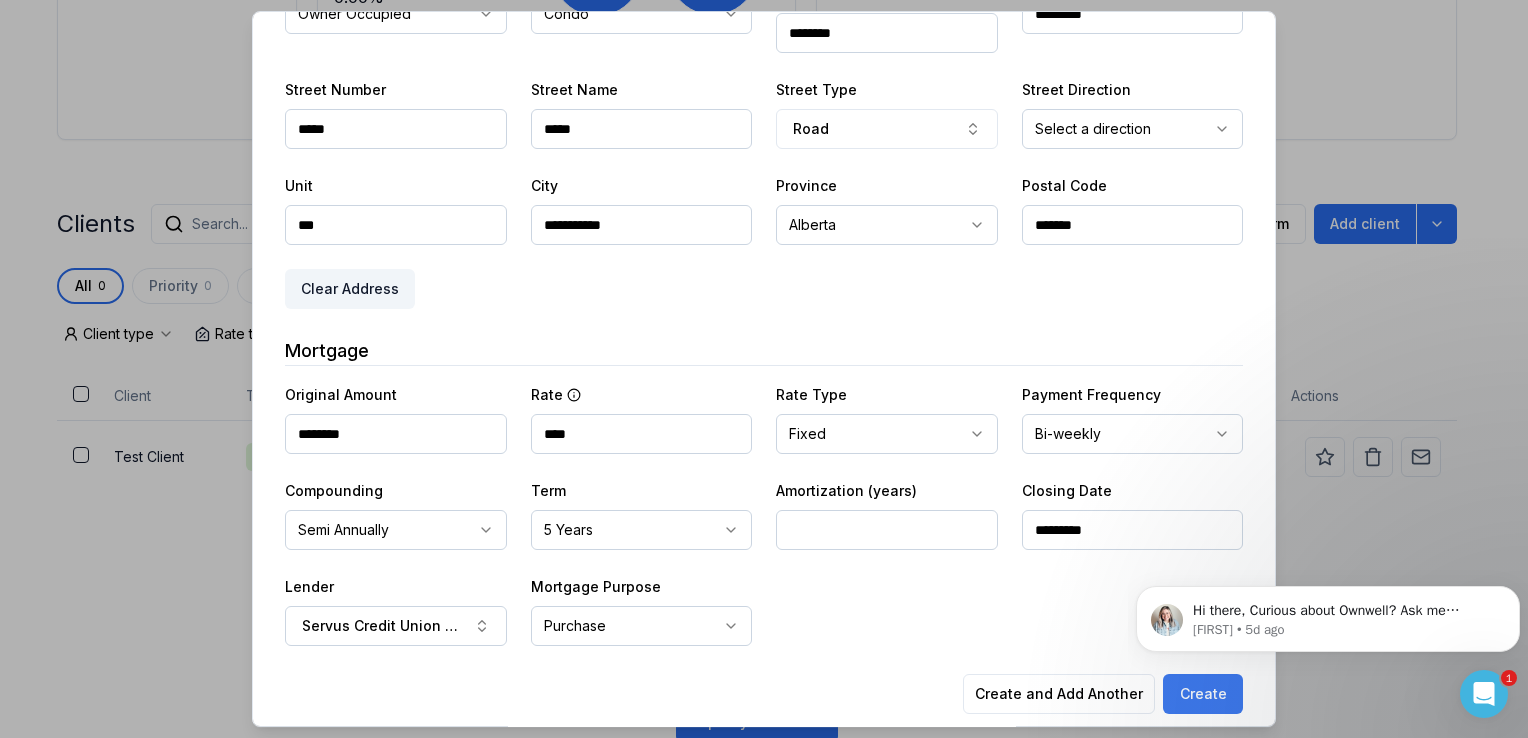 click on "Create" at bounding box center [1203, 694] 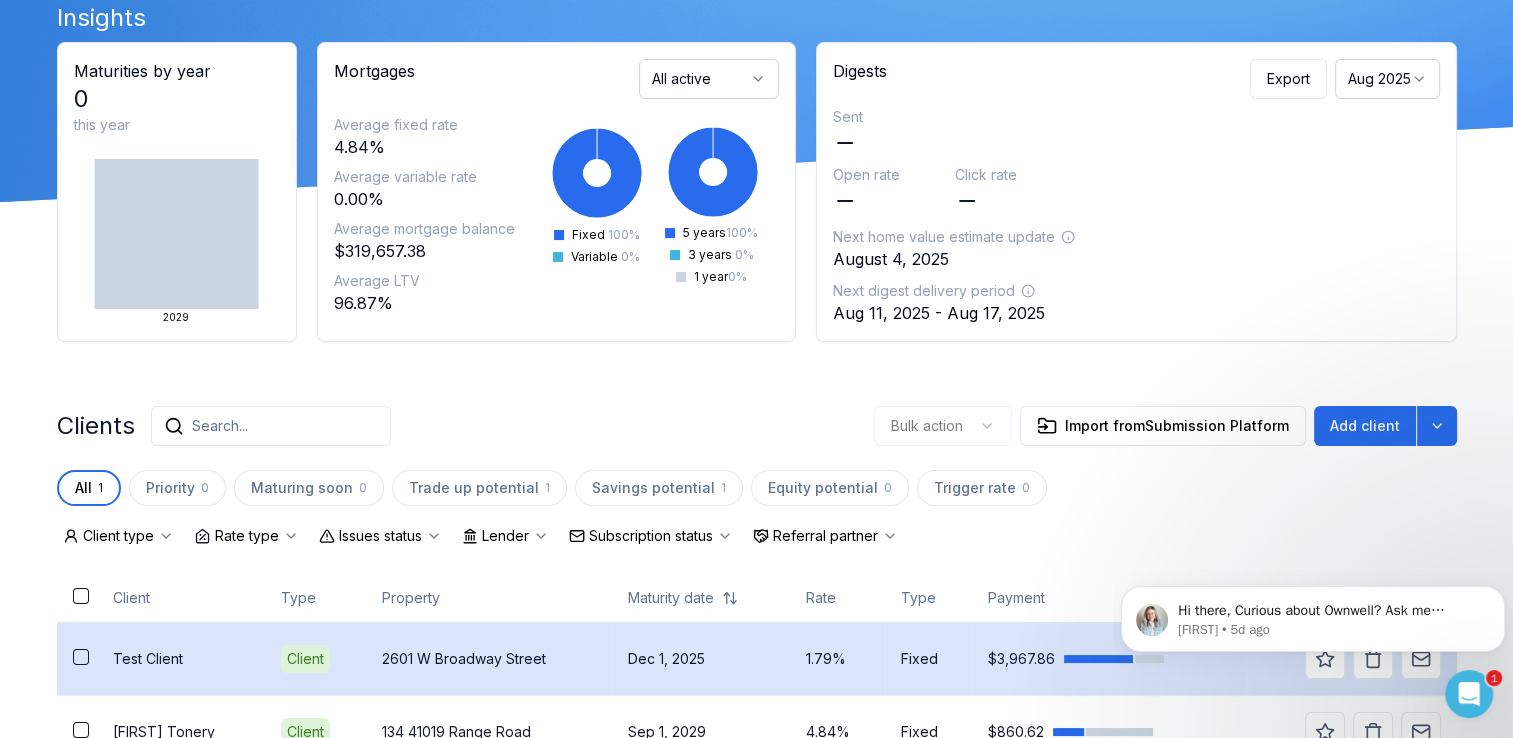 scroll, scrollTop: 203, scrollLeft: 0, axis: vertical 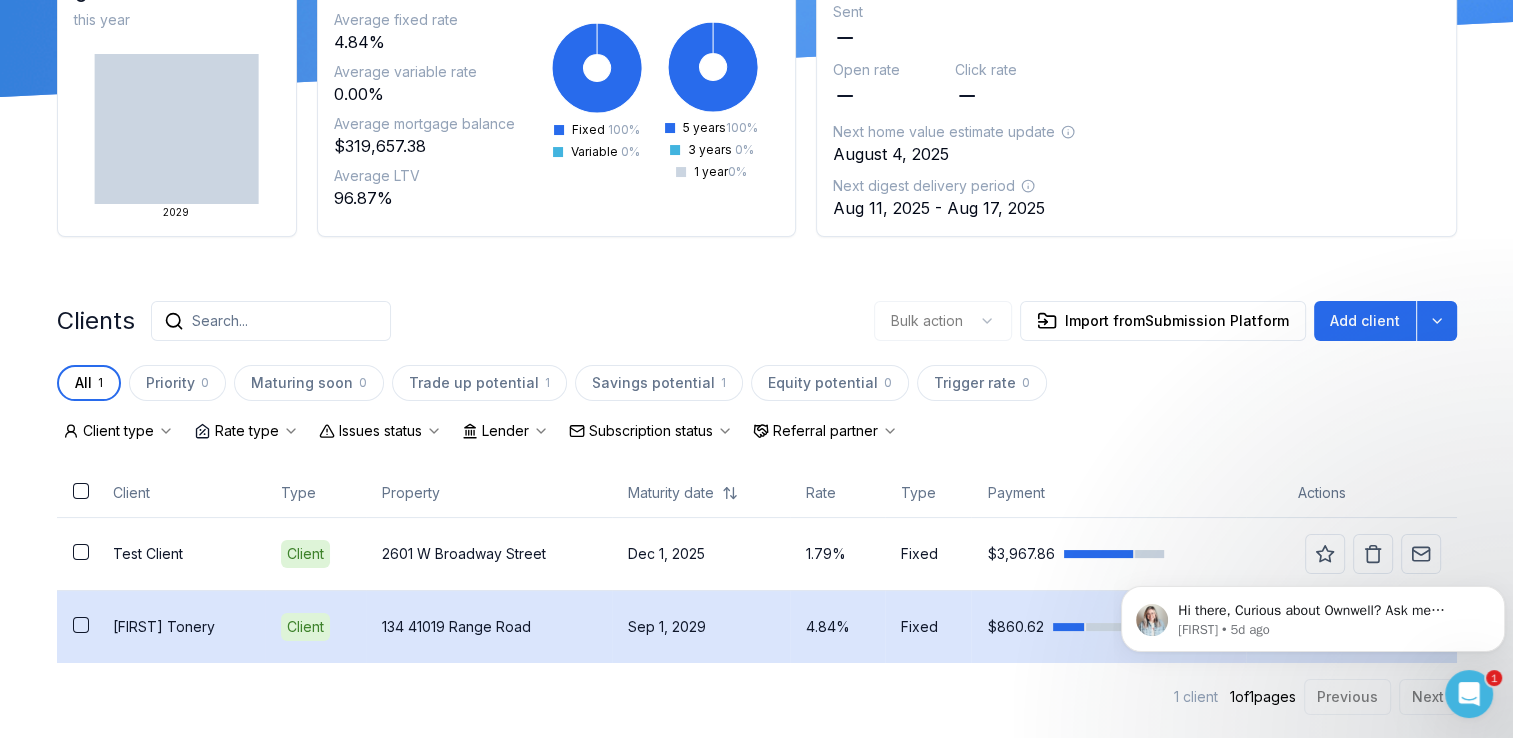 click on "134 41019 Range Road" at bounding box center (489, 627) 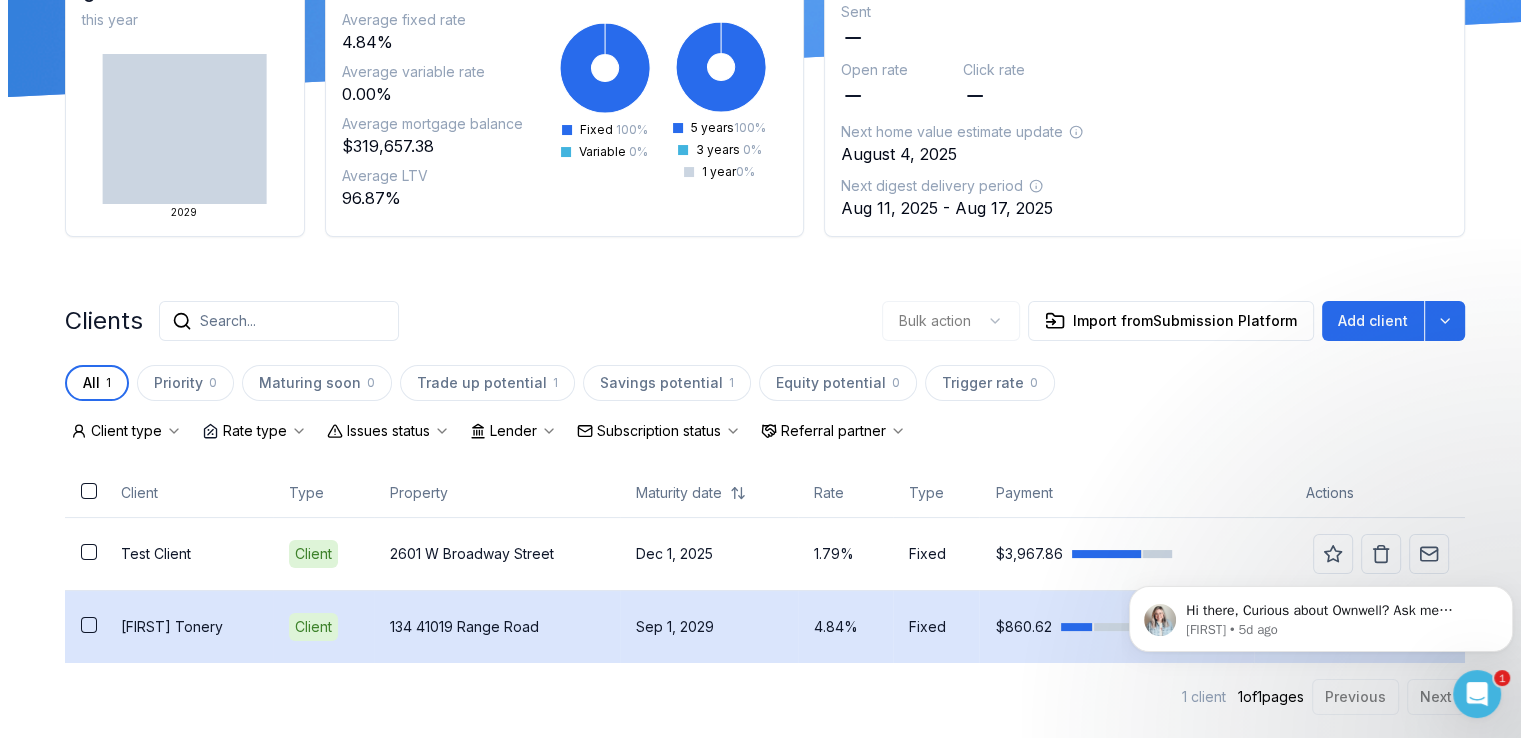 scroll, scrollTop: 0, scrollLeft: 0, axis: both 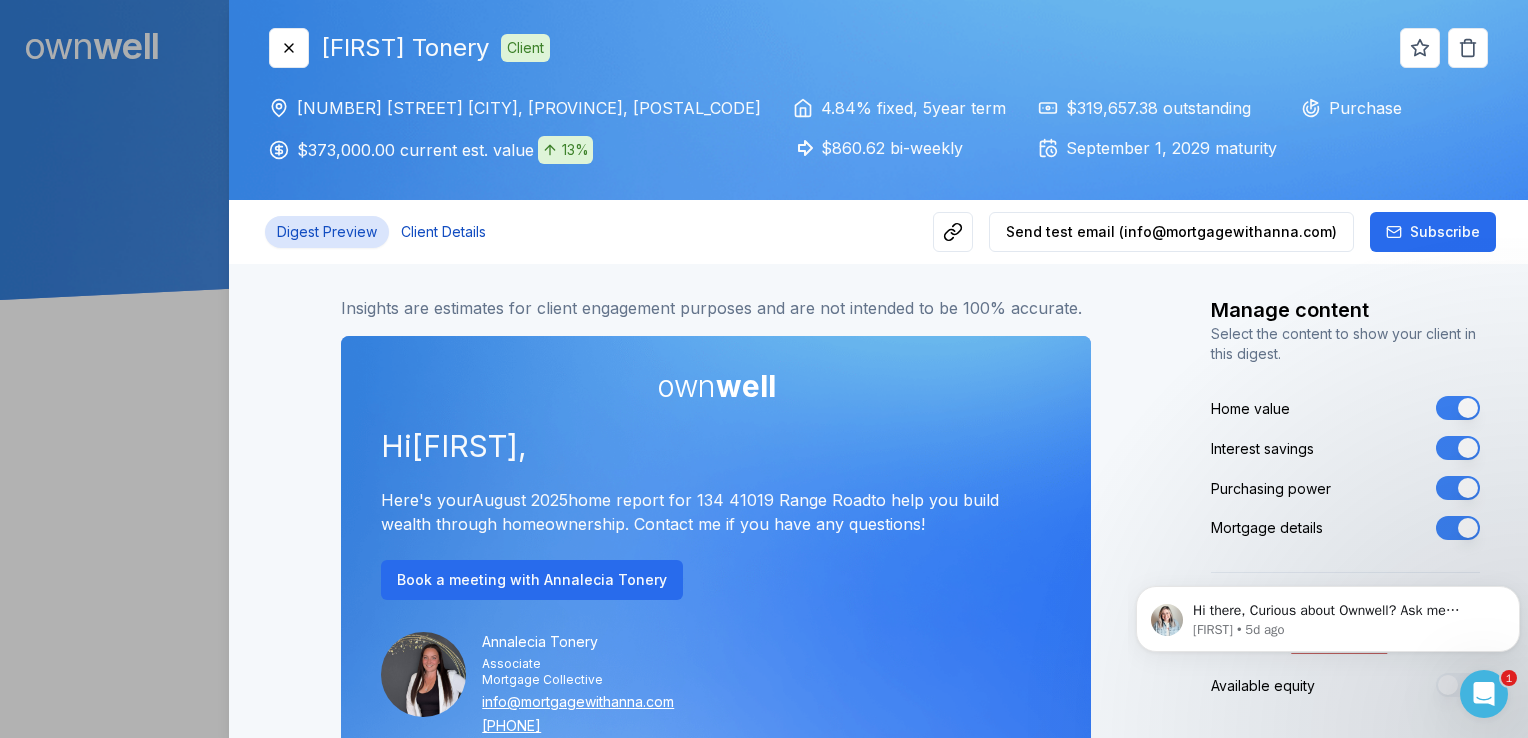 click on "Client Details" at bounding box center (443, 232) 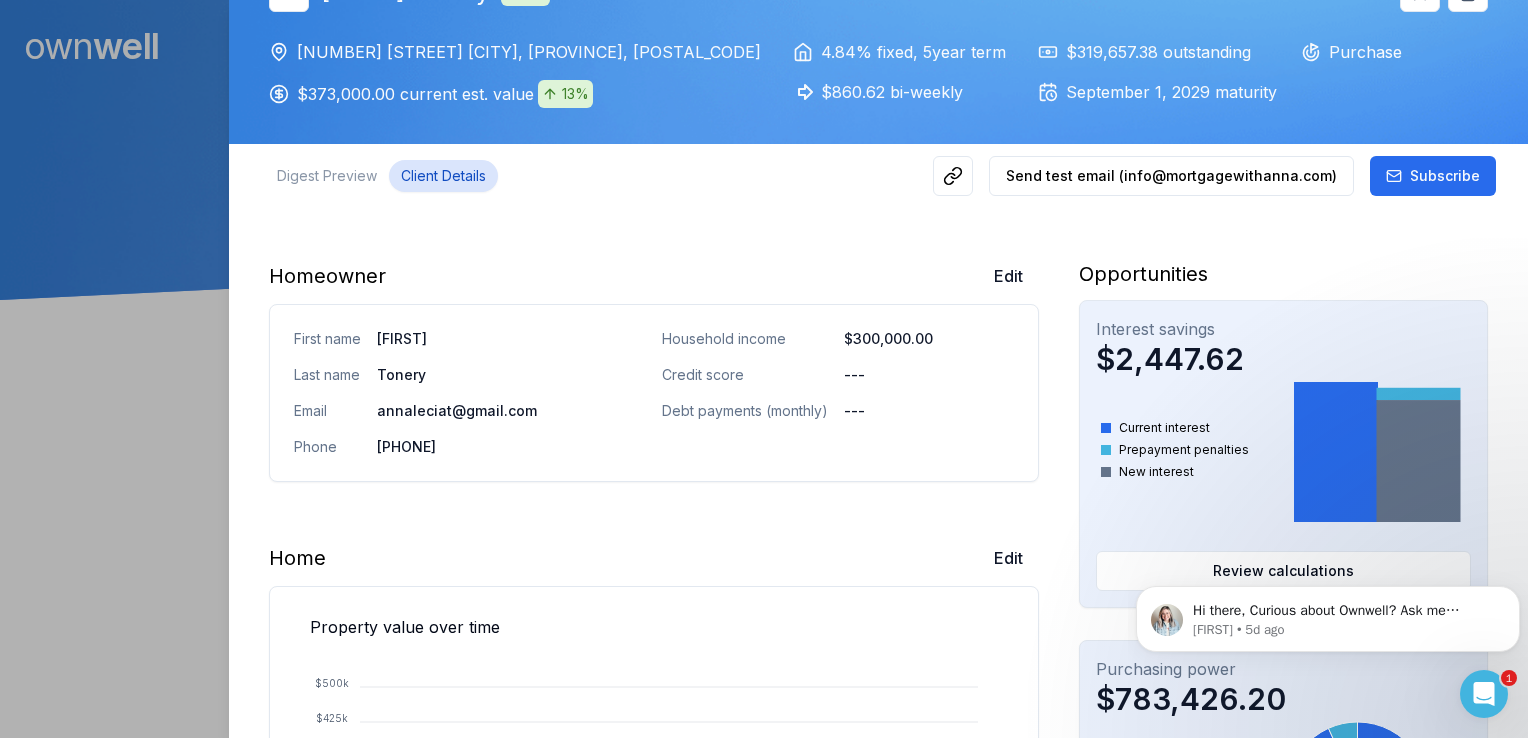 scroll, scrollTop: 100, scrollLeft: 0, axis: vertical 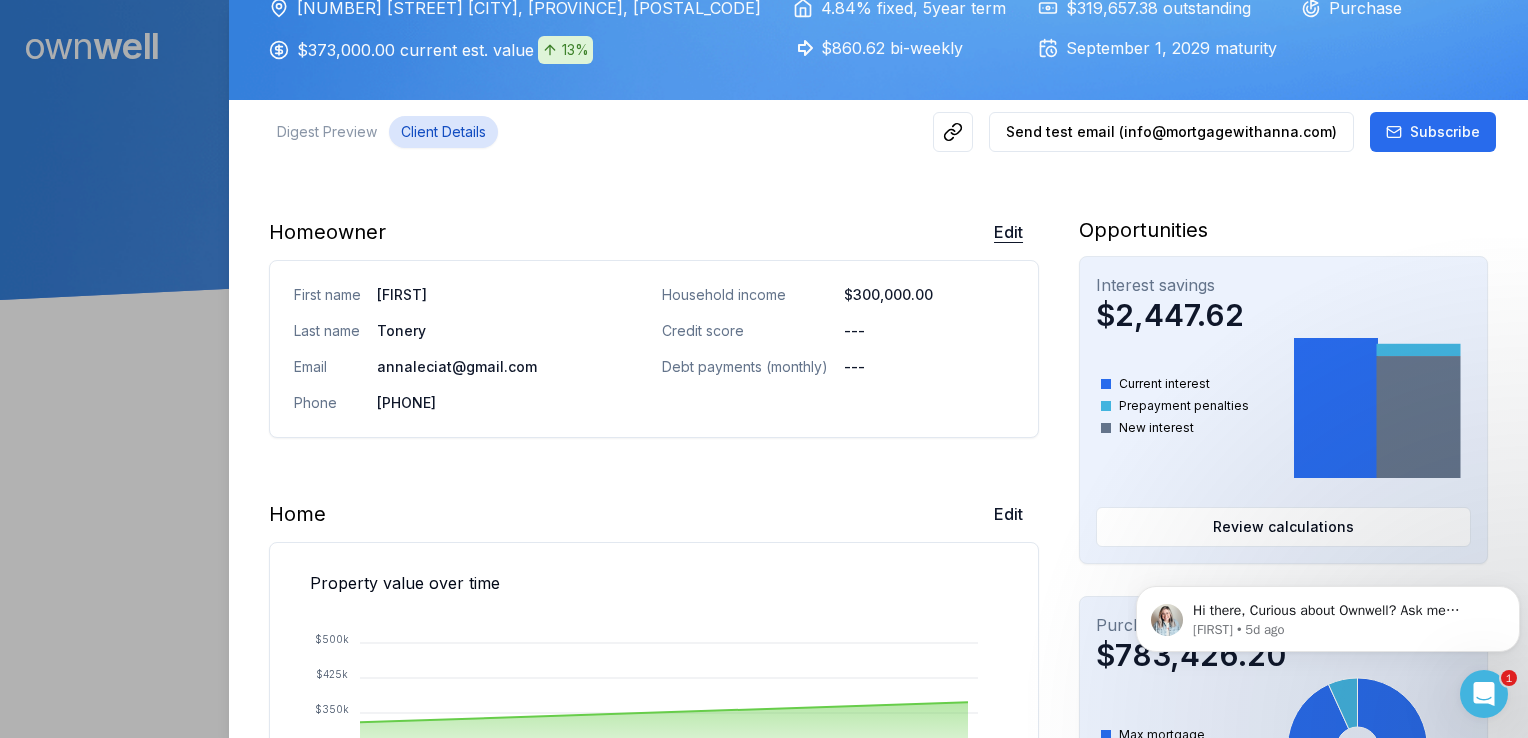 click on "Edit" at bounding box center [1008, 232] 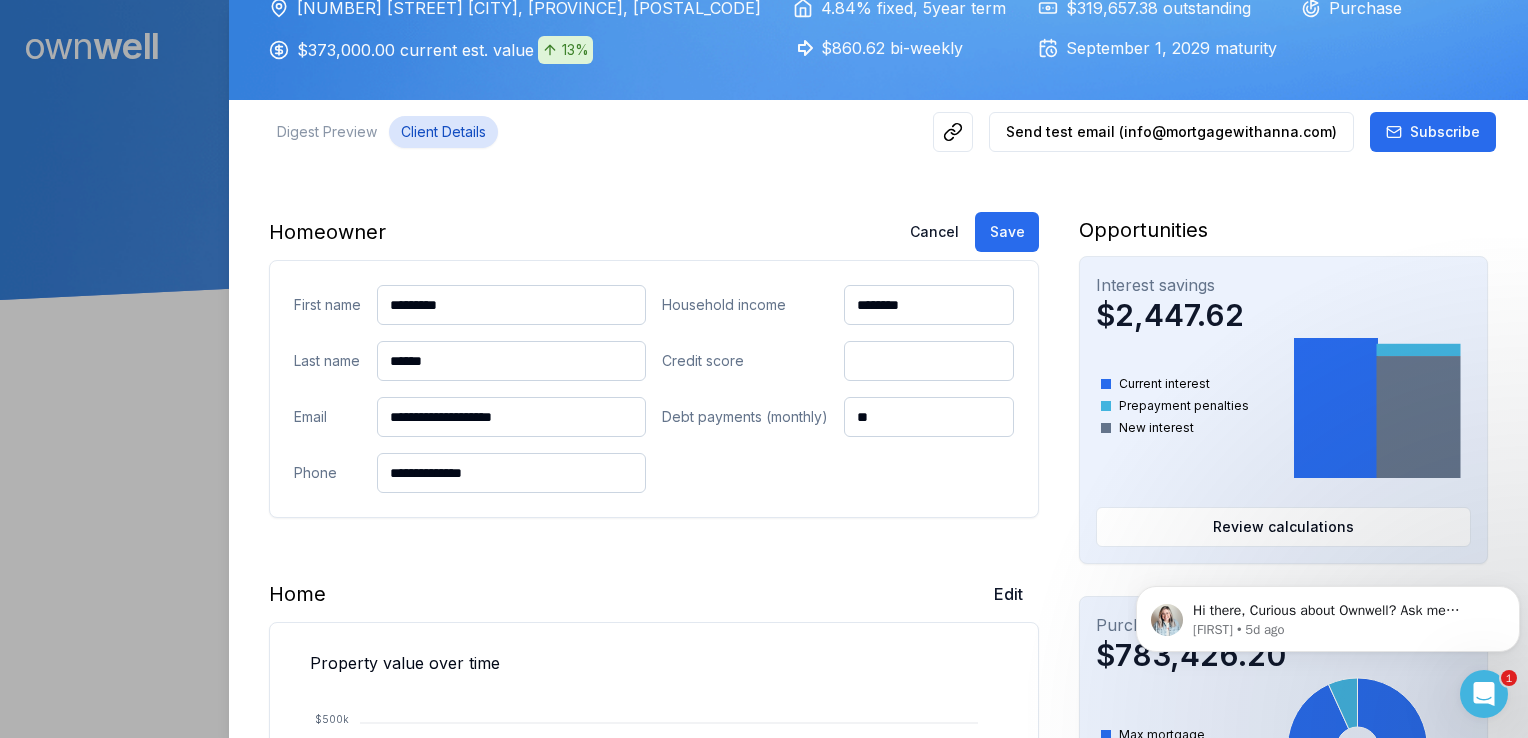 drag, startPoint x: 544, startPoint y: 303, endPoint x: 246, endPoint y: 331, distance: 299.31253 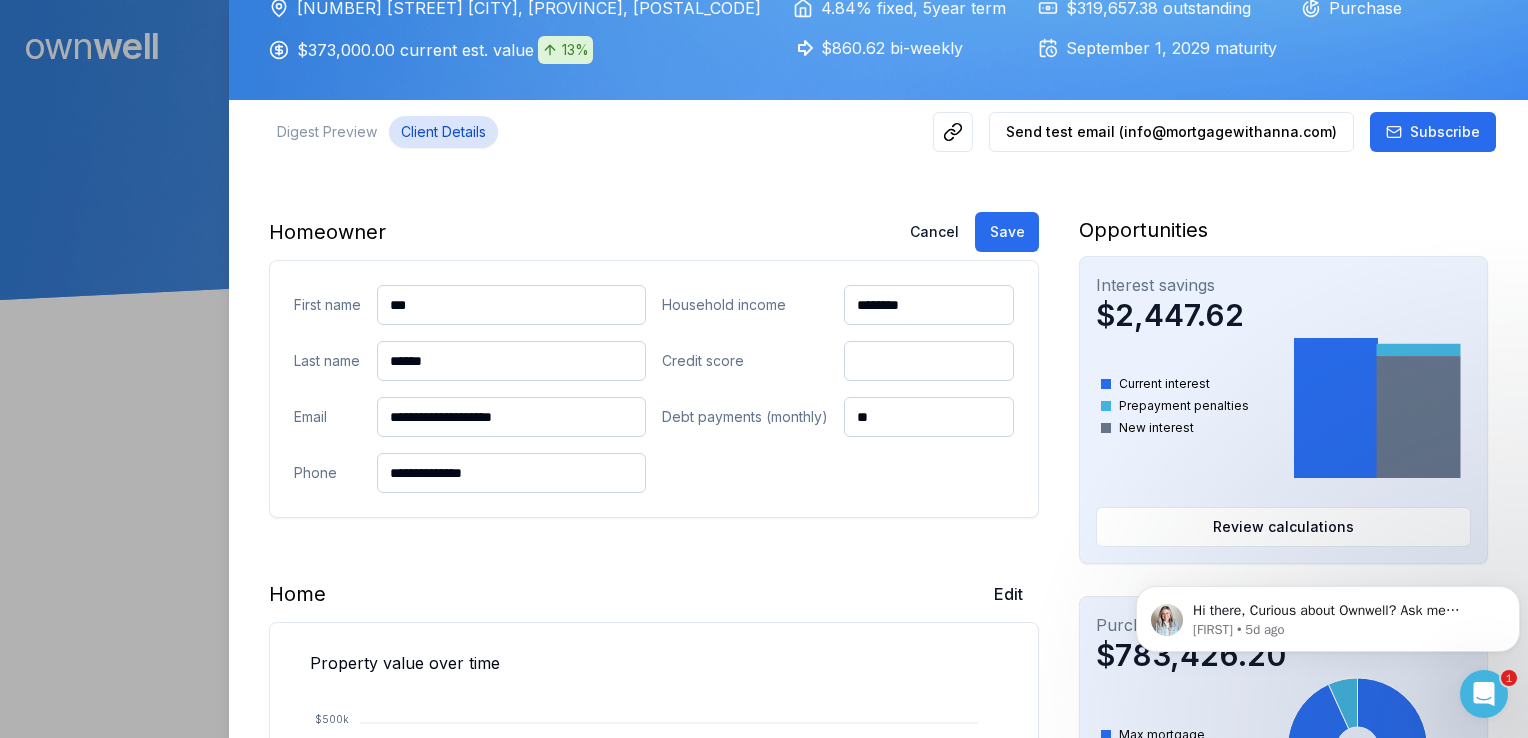 type on "********" 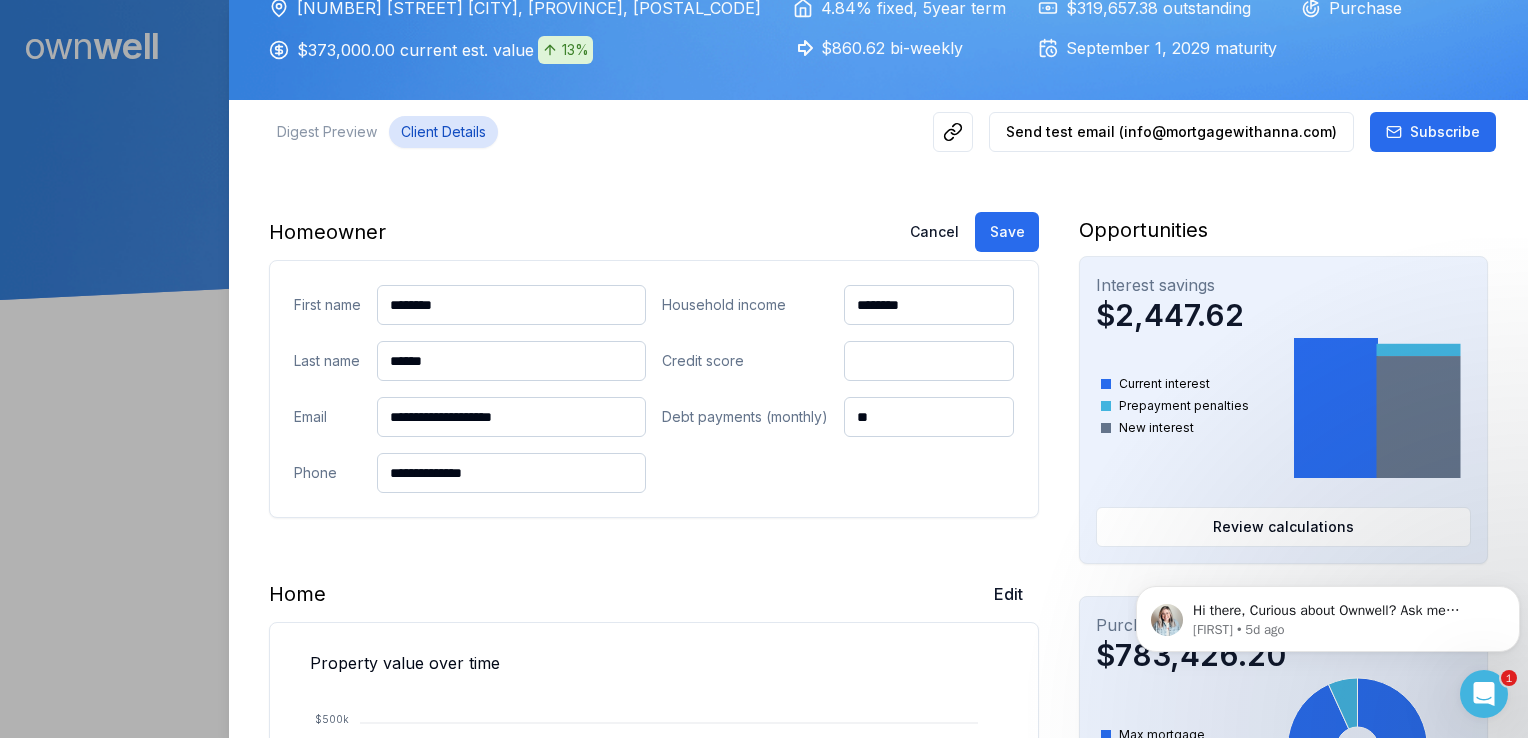 drag, startPoint x: 476, startPoint y: 356, endPoint x: 308, endPoint y: 373, distance: 168.85793 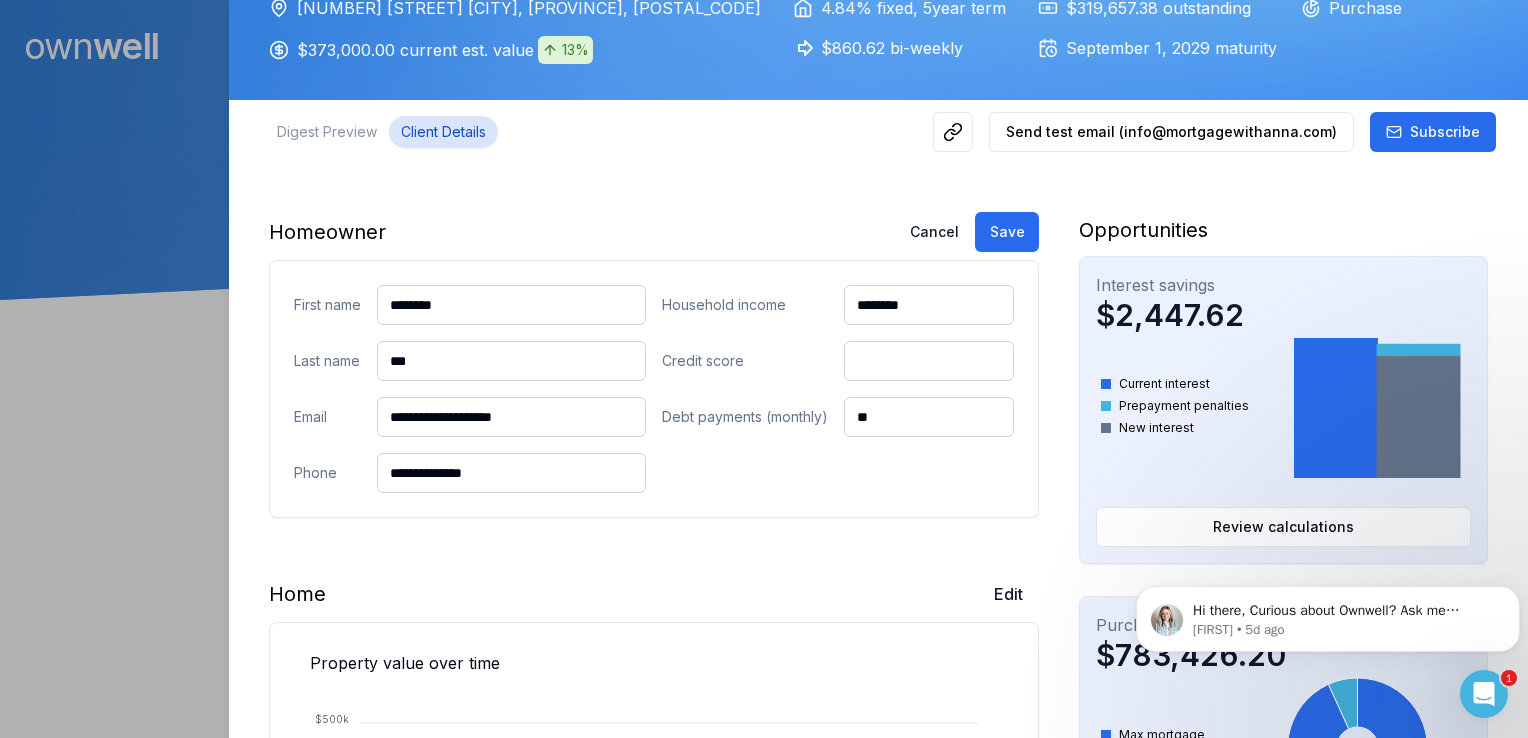 type on "***" 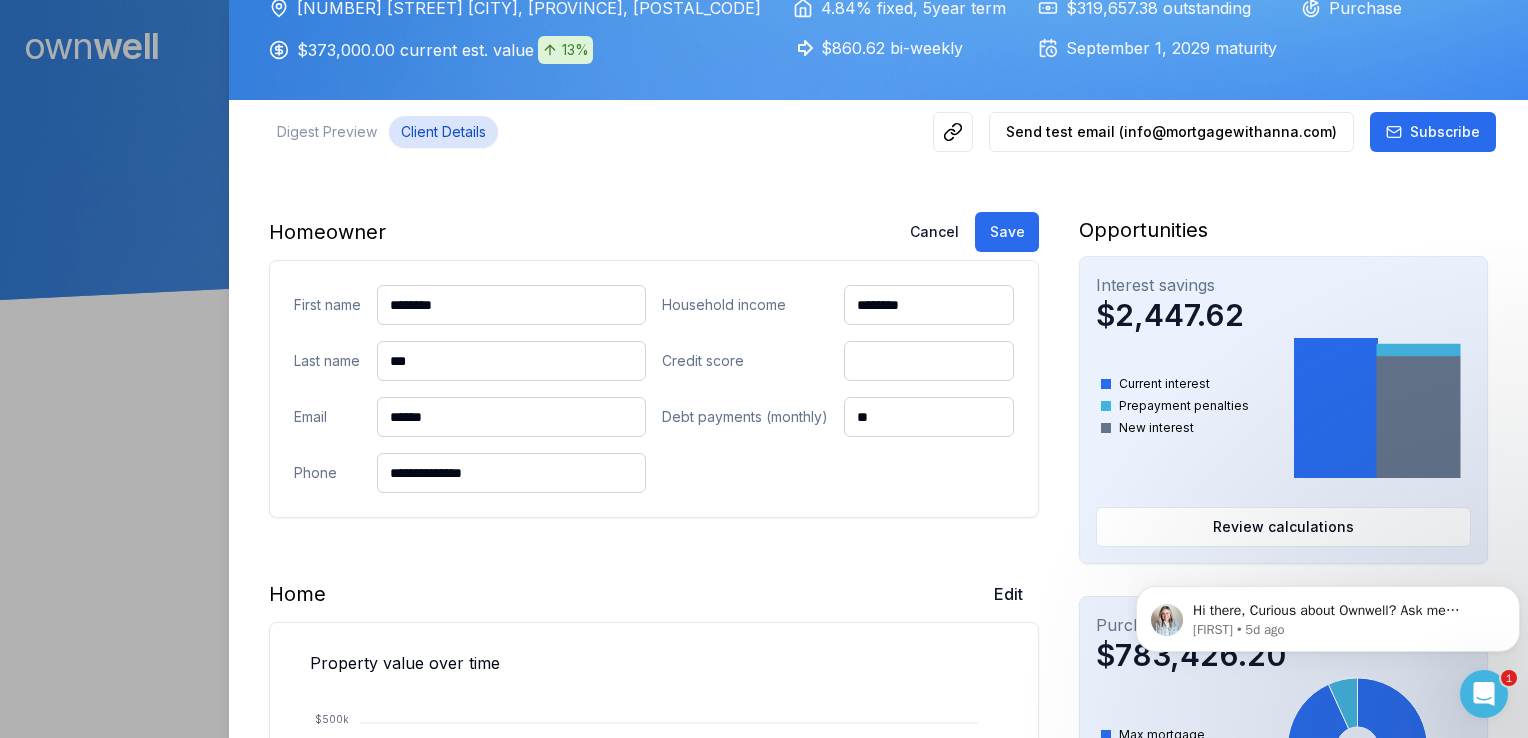 type on "**********" 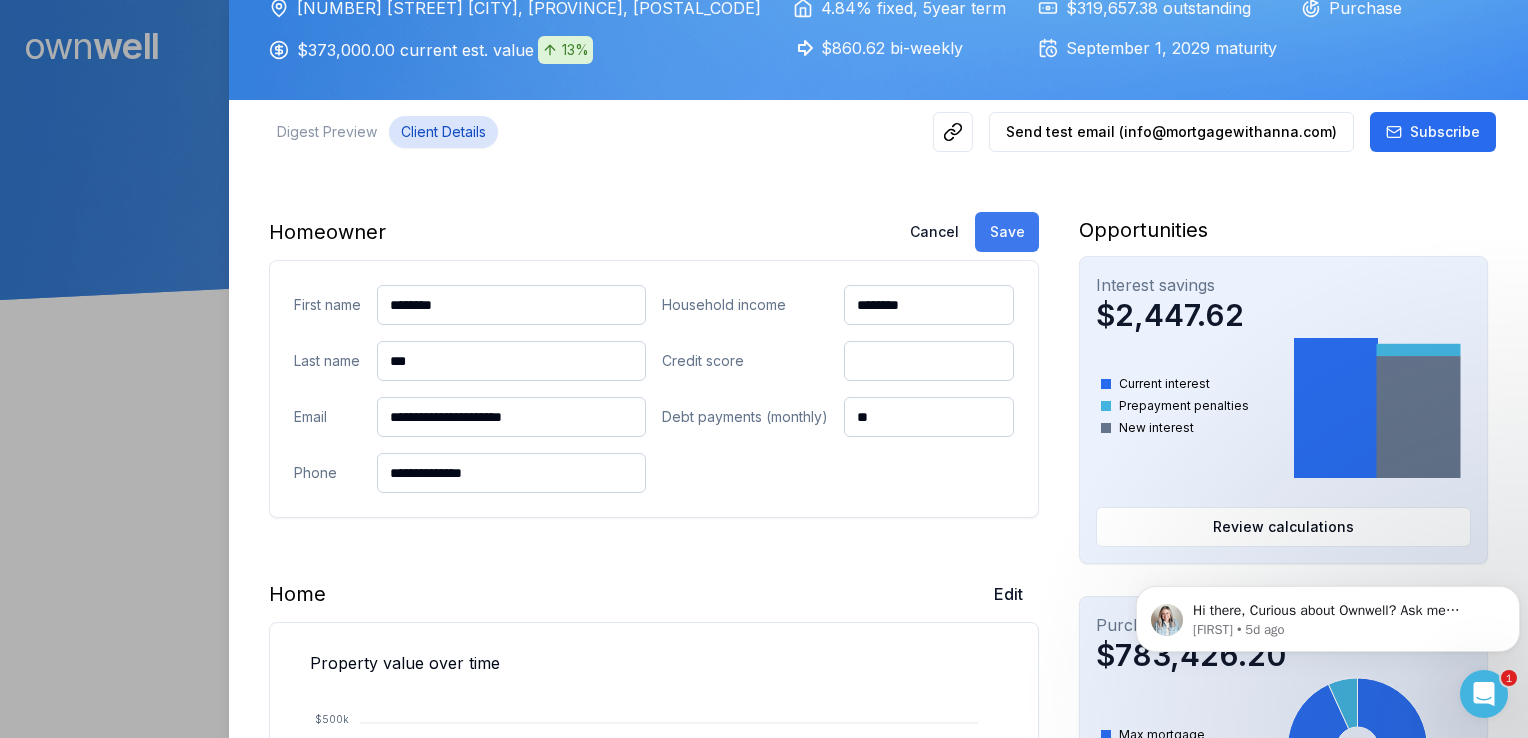 click on "Save" at bounding box center (1007, 232) 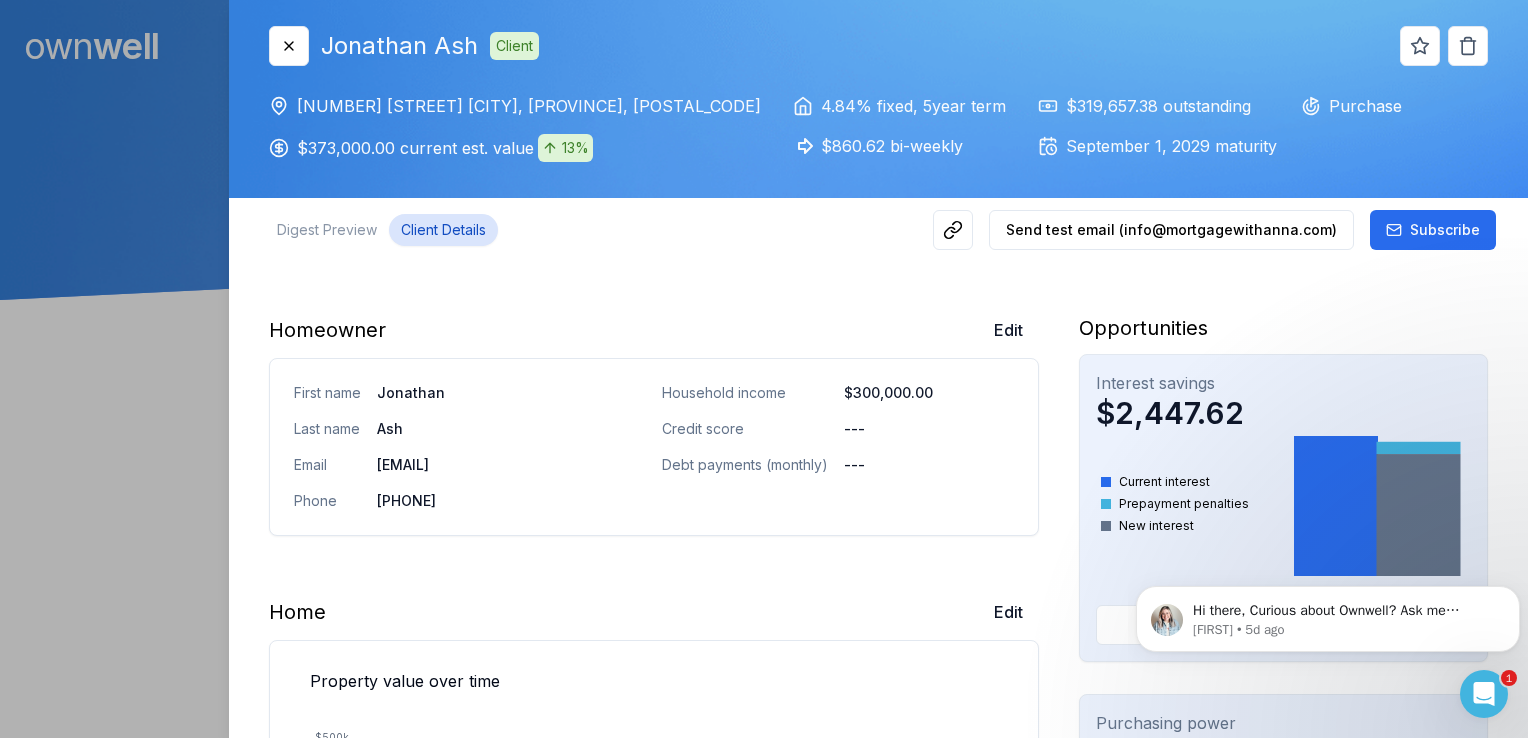 scroll, scrollTop: 0, scrollLeft: 0, axis: both 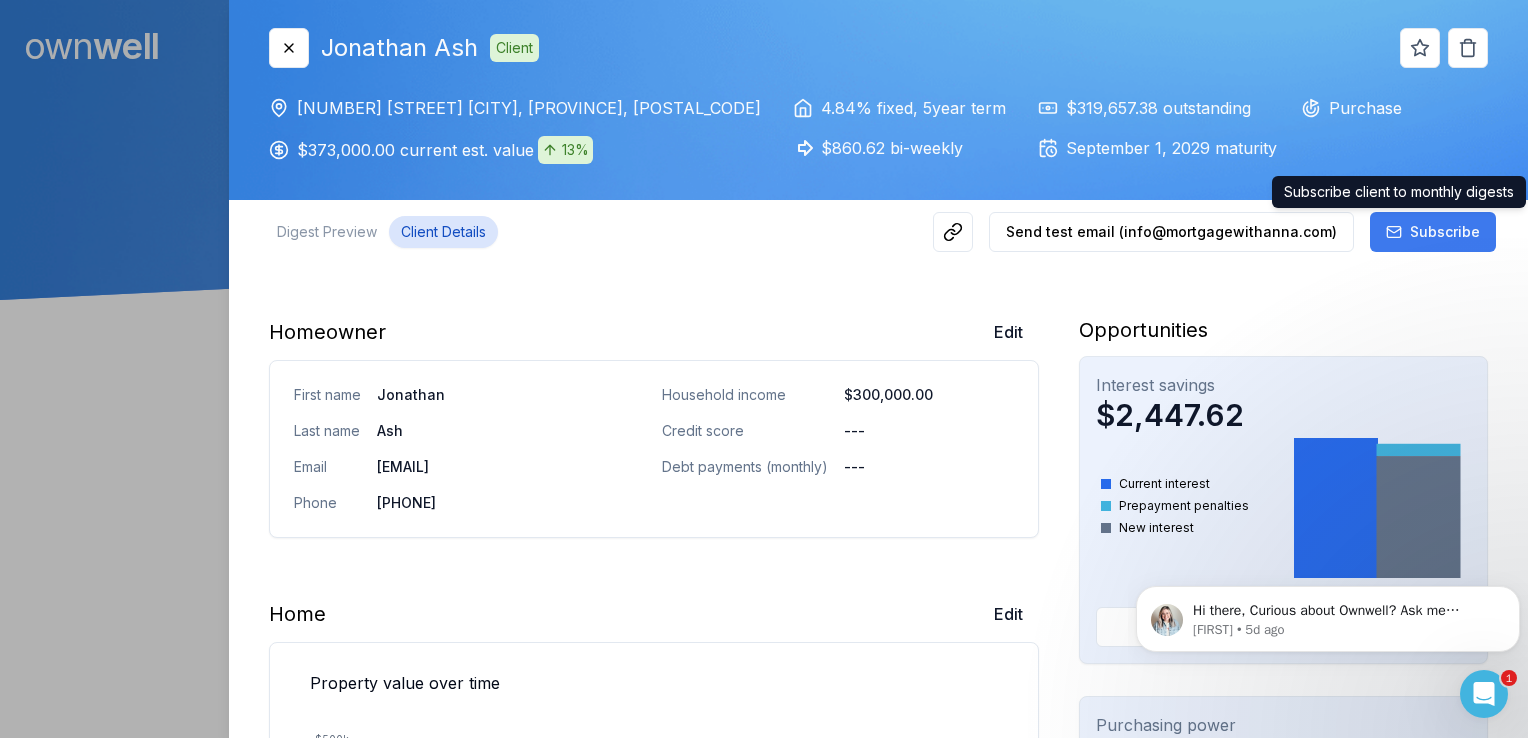 click on "Subscribe" at bounding box center (1445, 232) 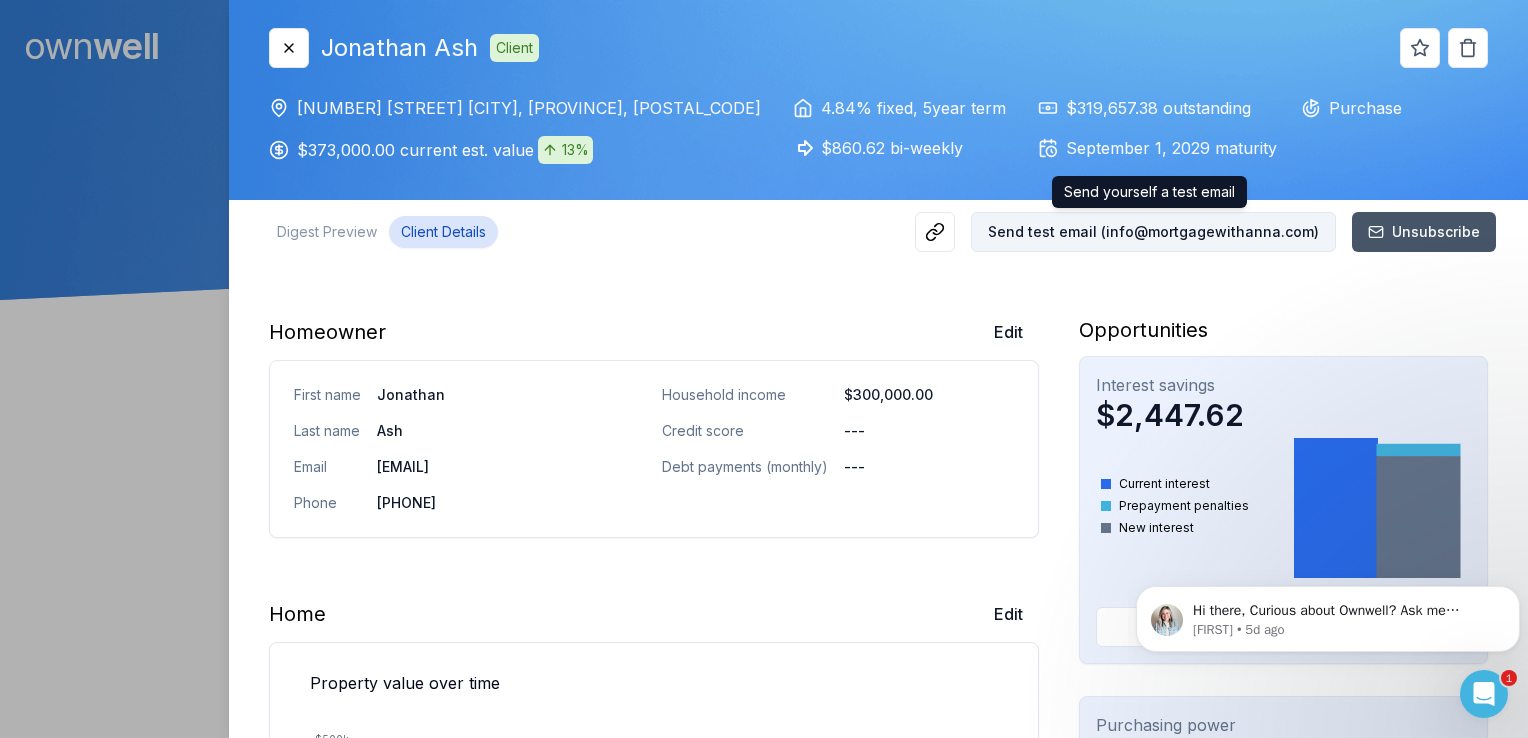 click on "Send test email ( [EMAIL] )" at bounding box center [1153, 232] 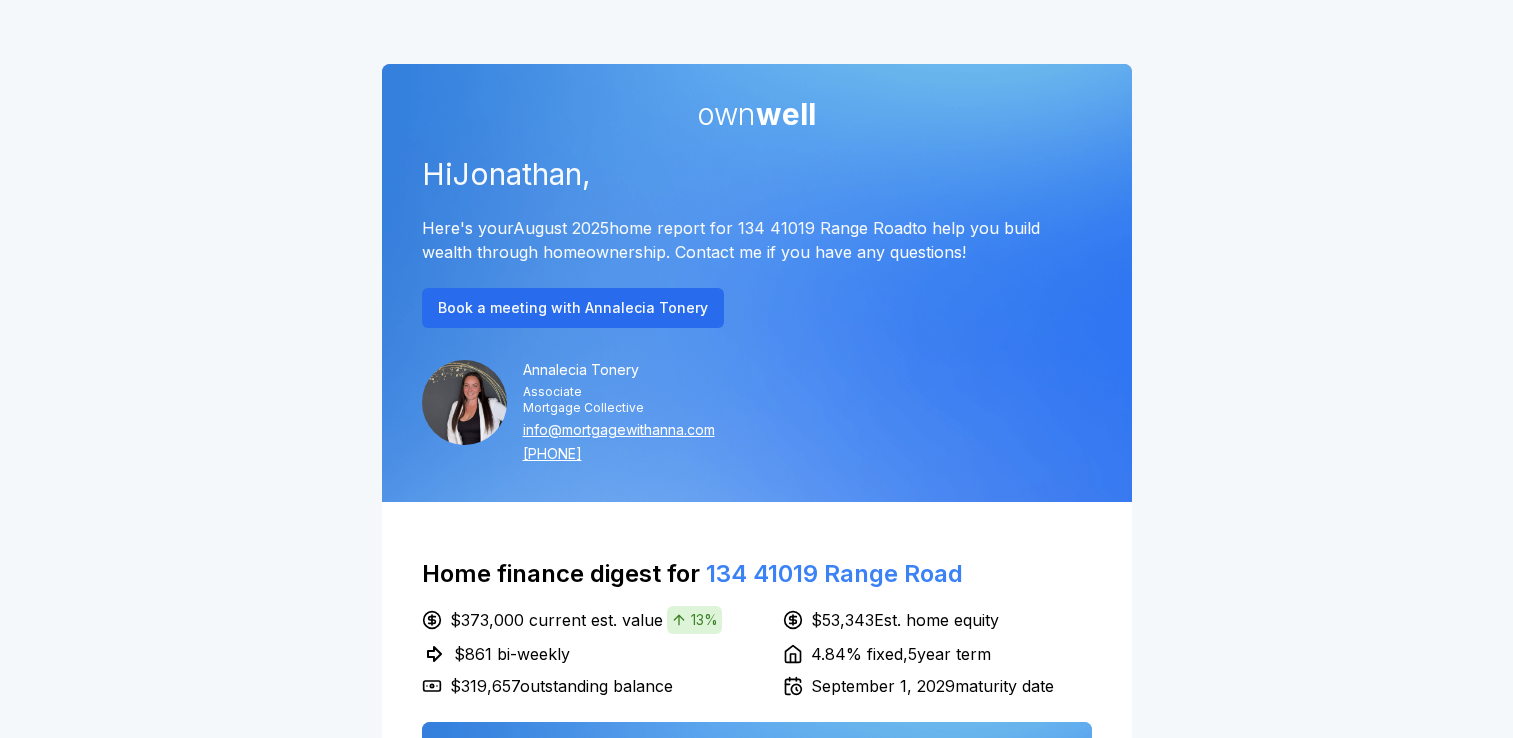 scroll, scrollTop: 0, scrollLeft: 0, axis: both 